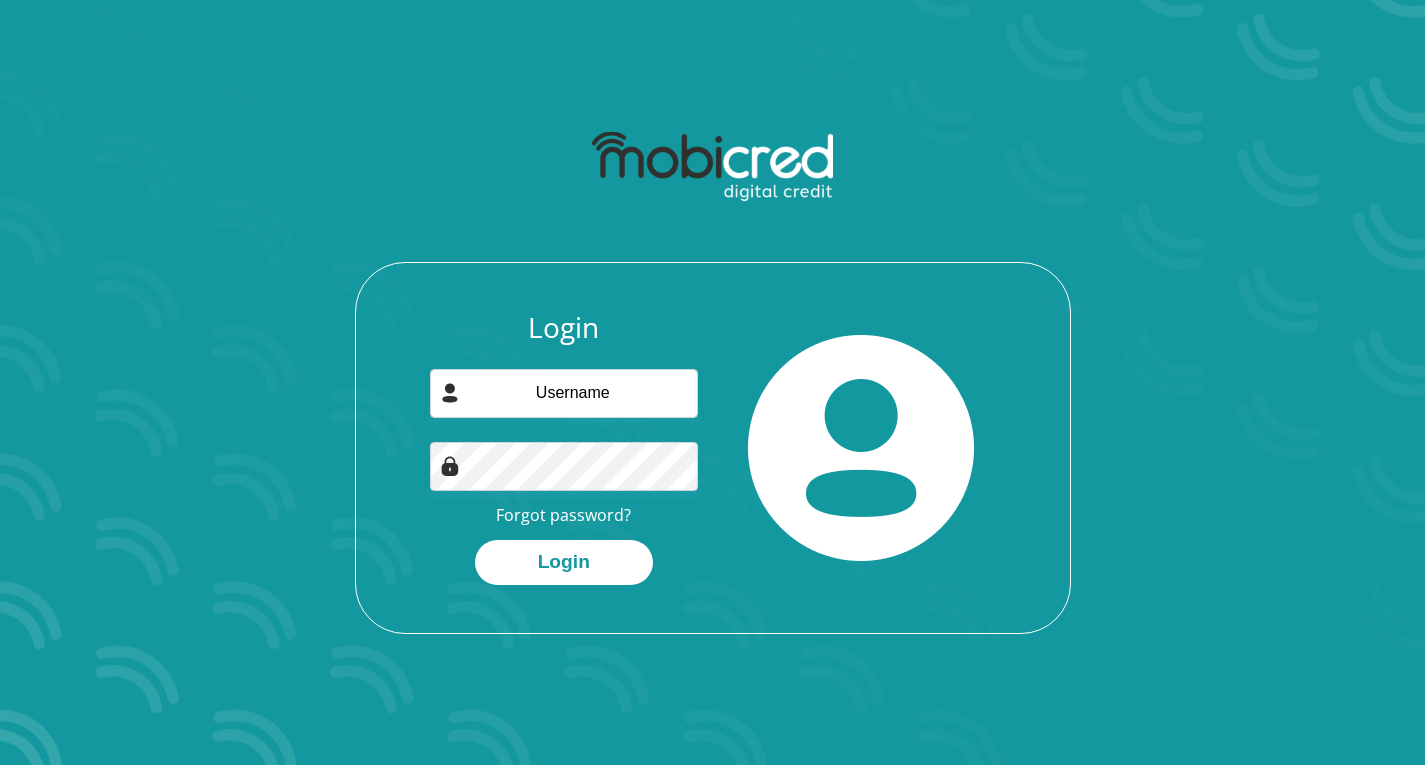 scroll, scrollTop: 0, scrollLeft: 0, axis: both 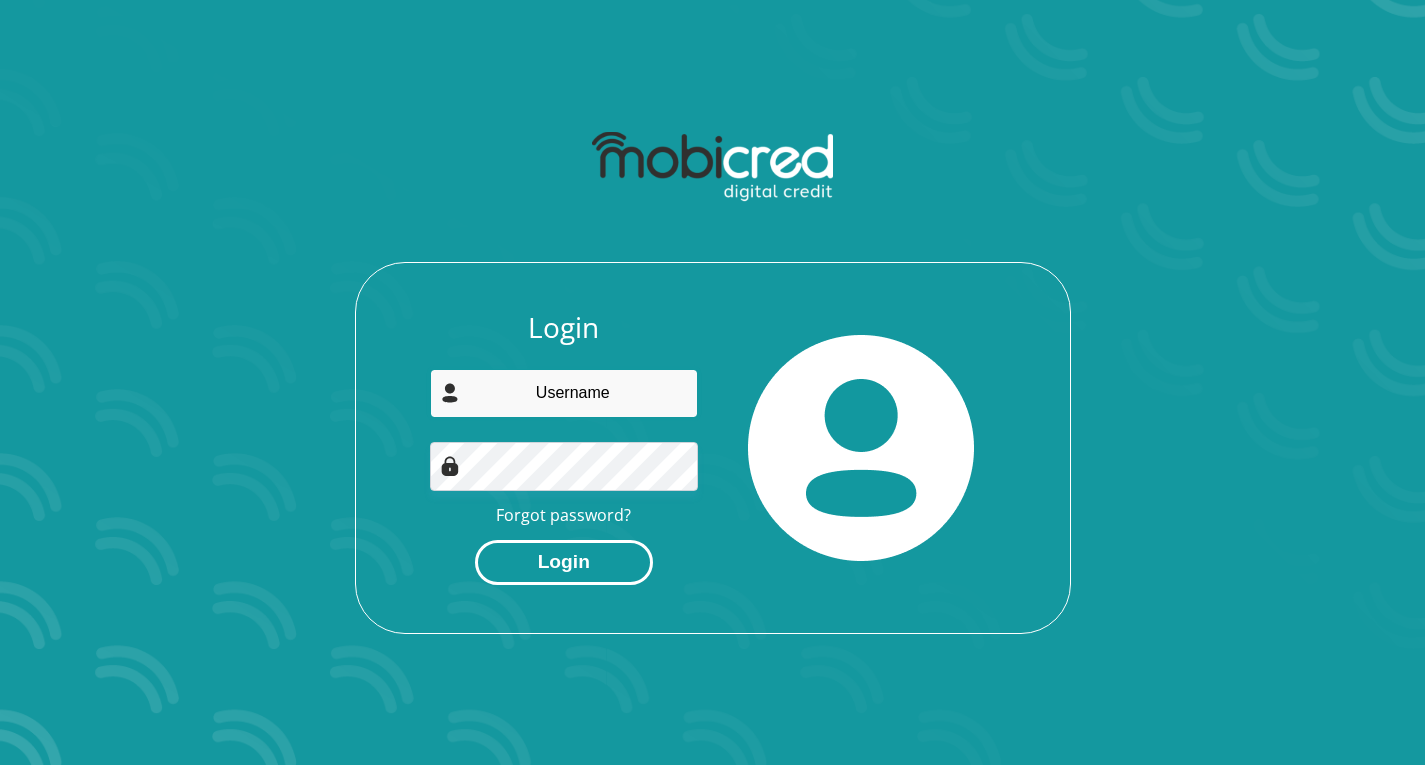 type on "[USERNAME]@example.com" 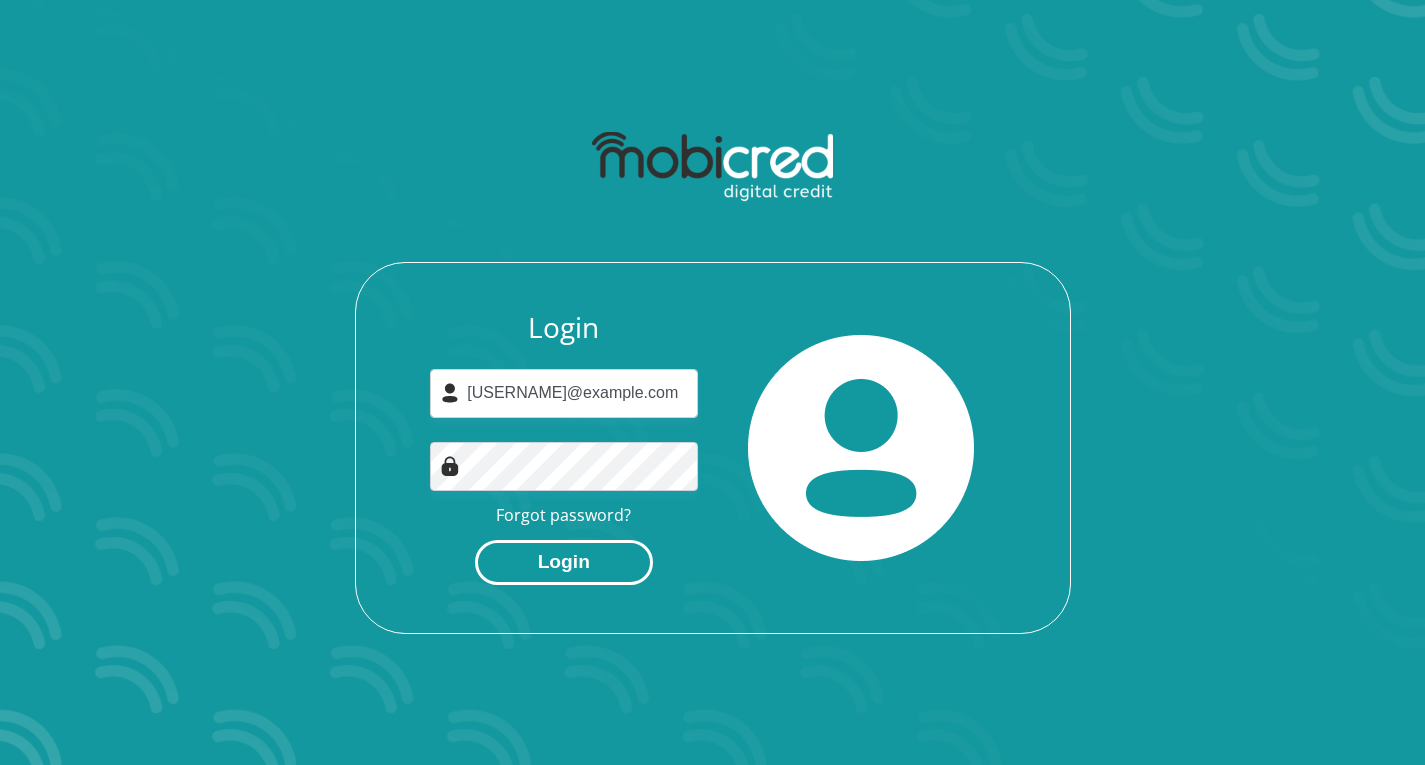 click on "Login" at bounding box center [564, 562] 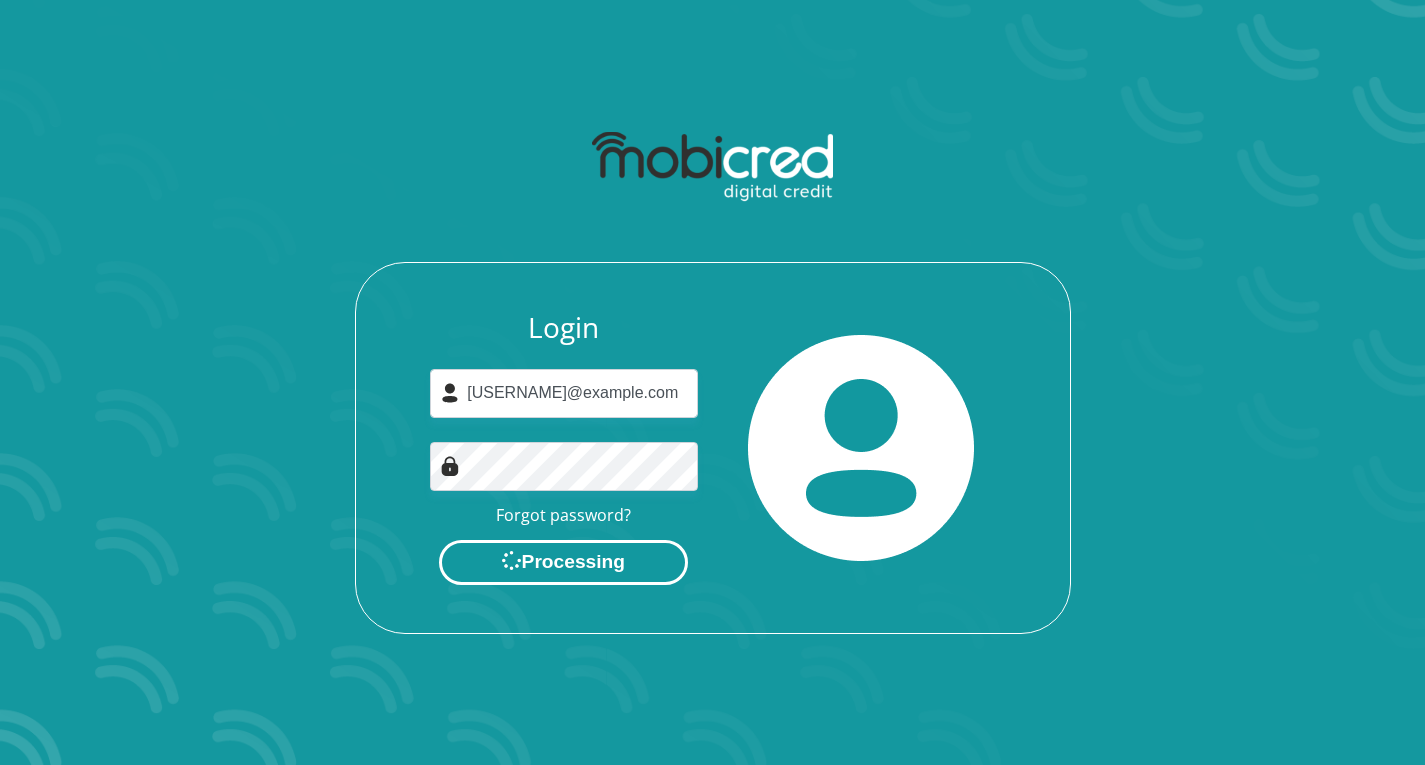 scroll, scrollTop: 0, scrollLeft: 0, axis: both 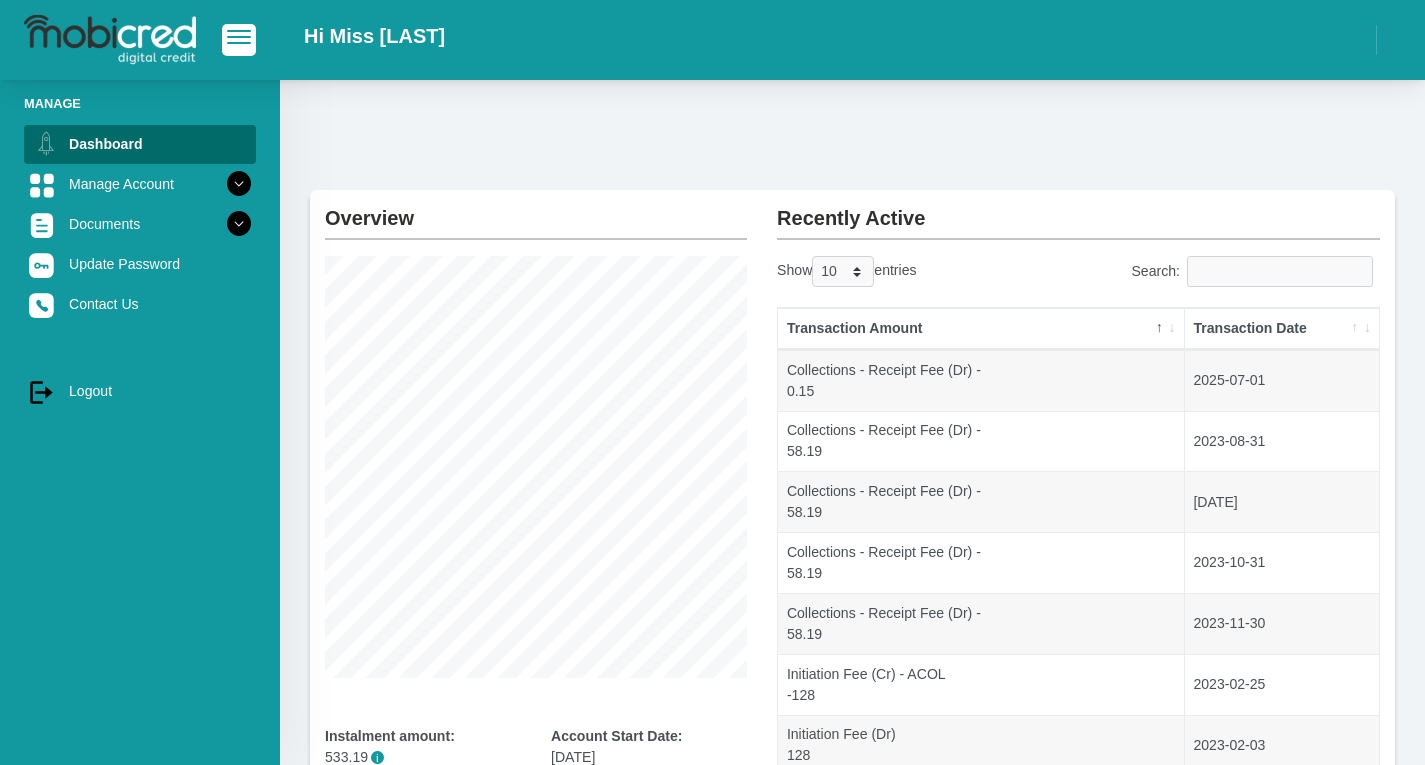 click on "Transaction Date" at bounding box center (1282, 329) 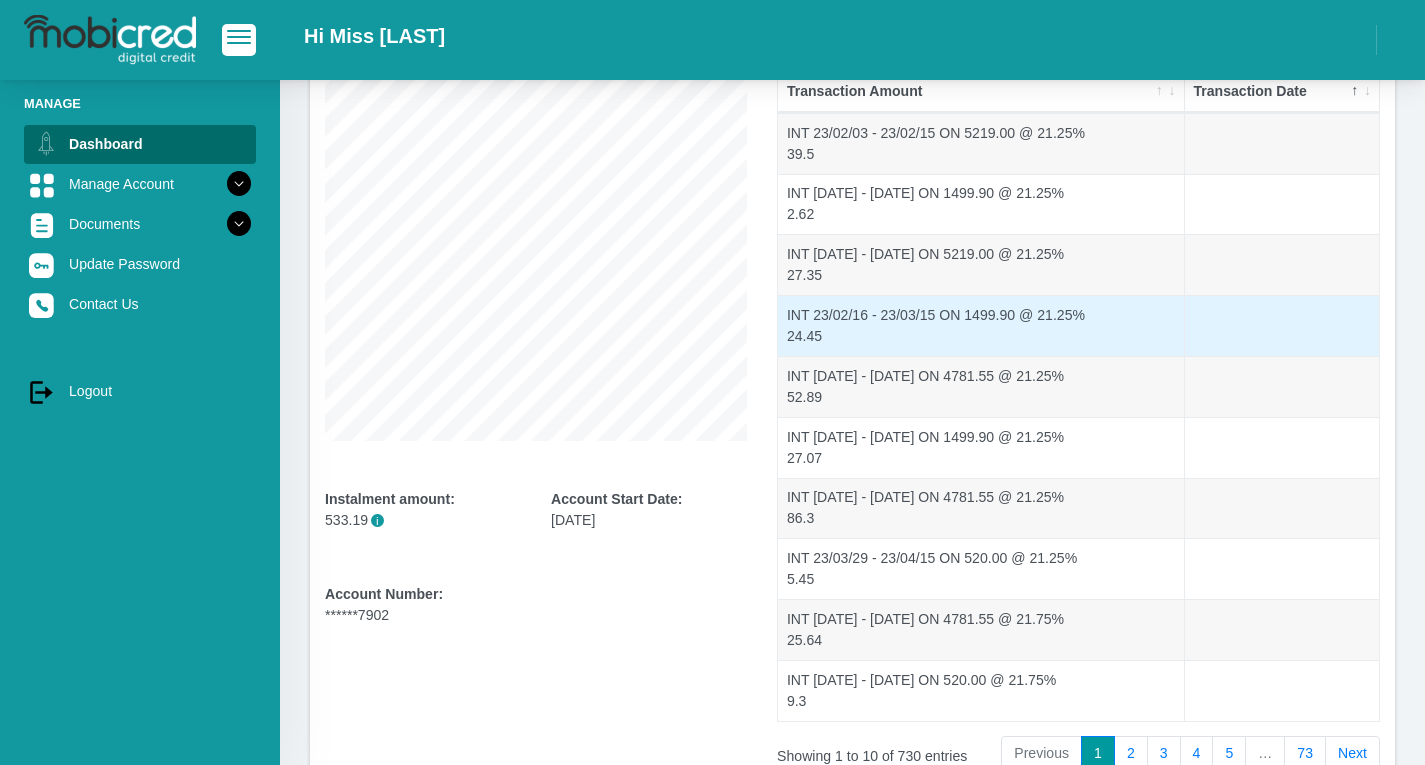 scroll, scrollTop: 363, scrollLeft: 0, axis: vertical 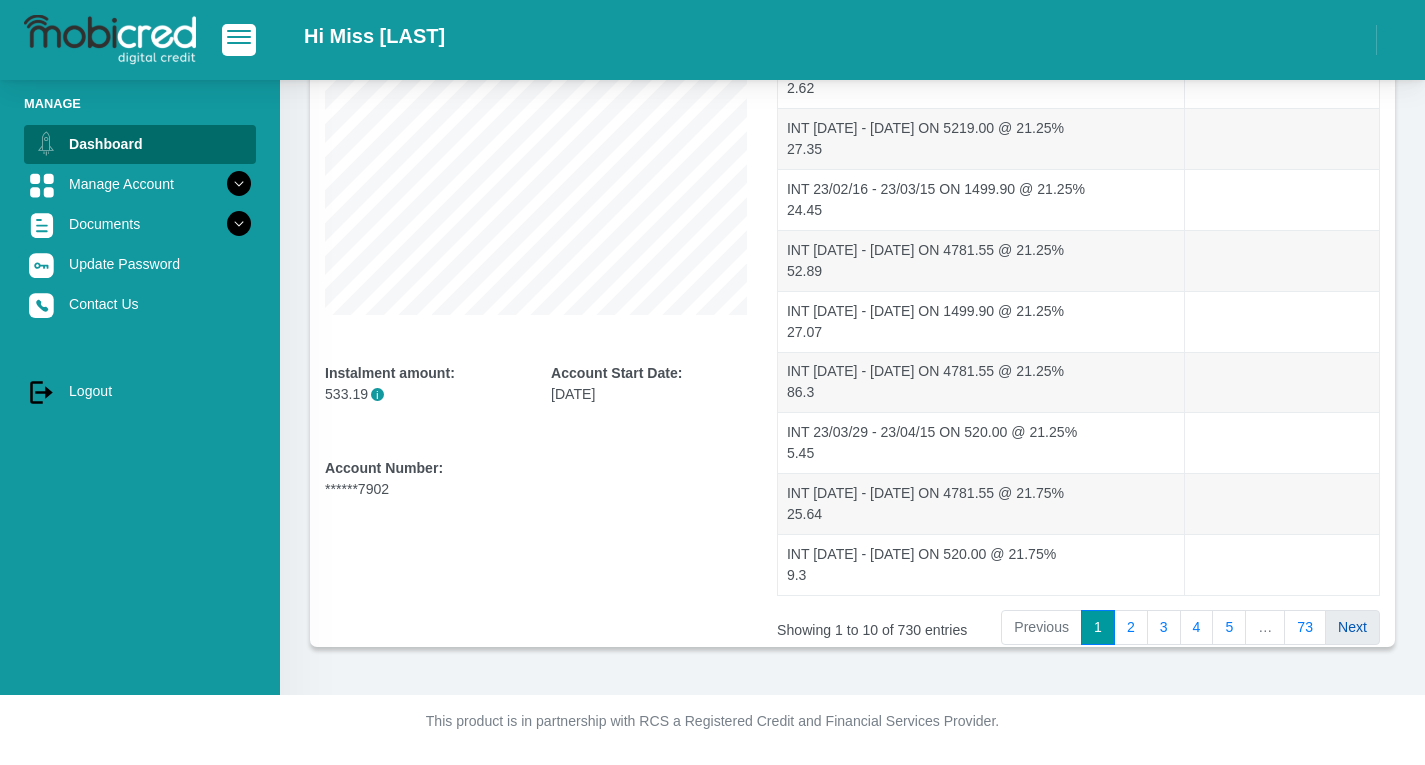 click on "Next" at bounding box center (1352, 628) 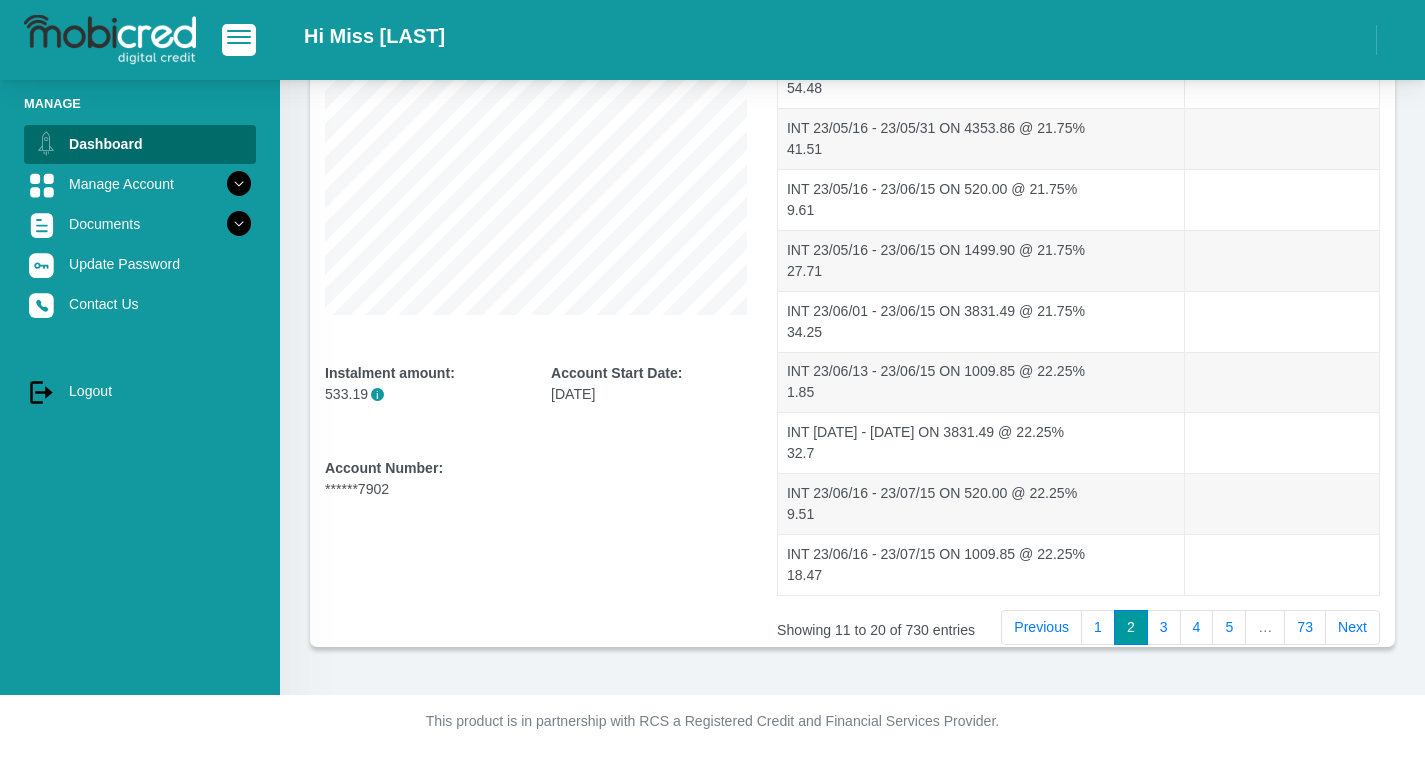 click on "Next" at bounding box center [1352, 628] 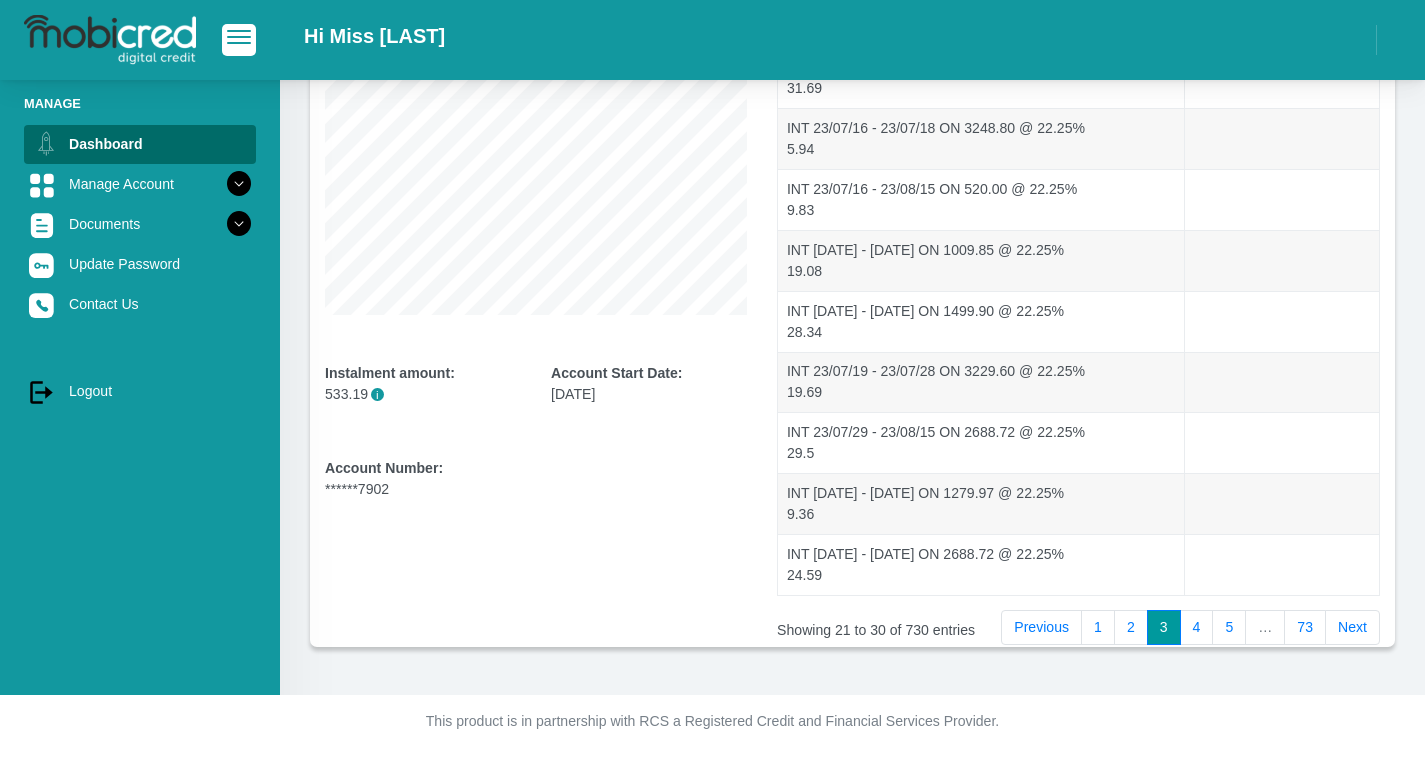 click on "Next" at bounding box center (1352, 628) 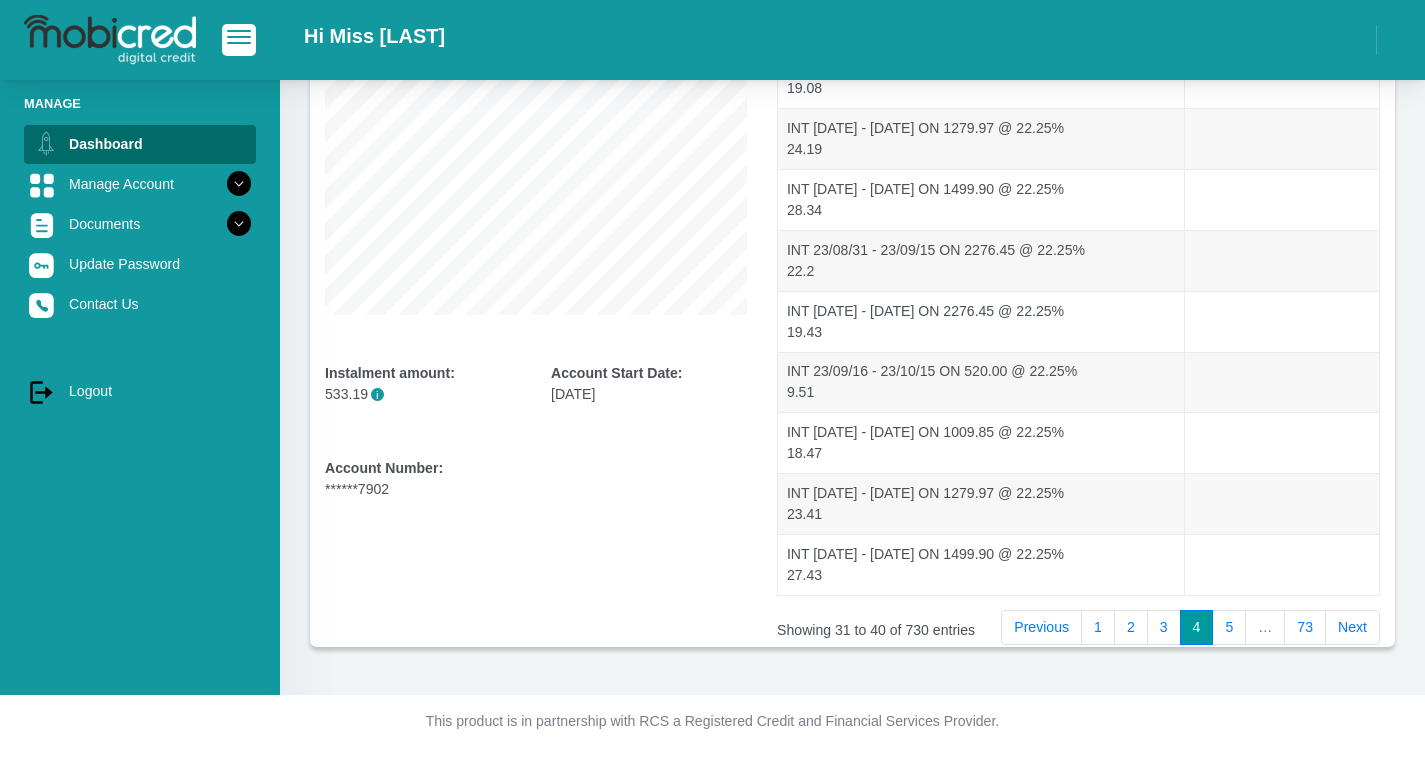 click on "Next" at bounding box center [1352, 628] 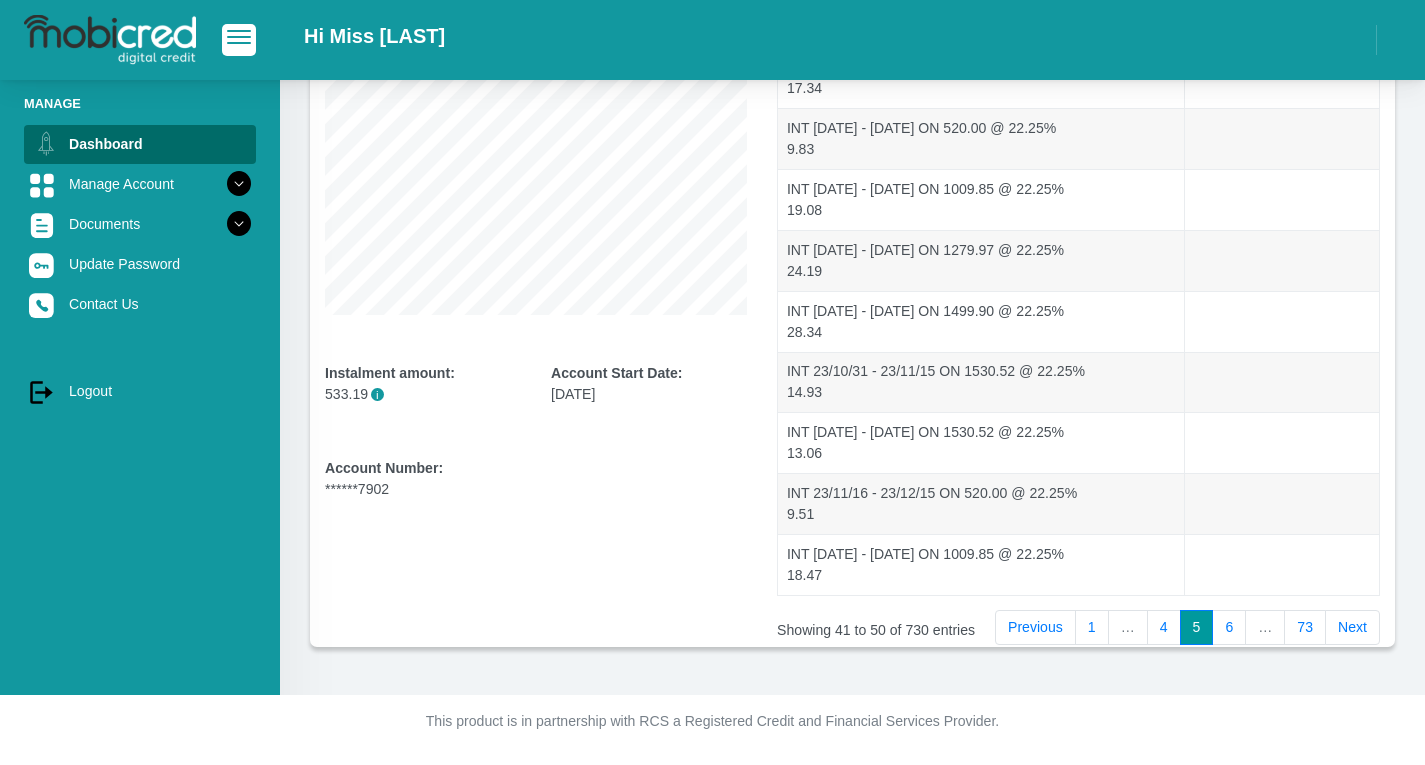 click on "Next" at bounding box center (1352, 628) 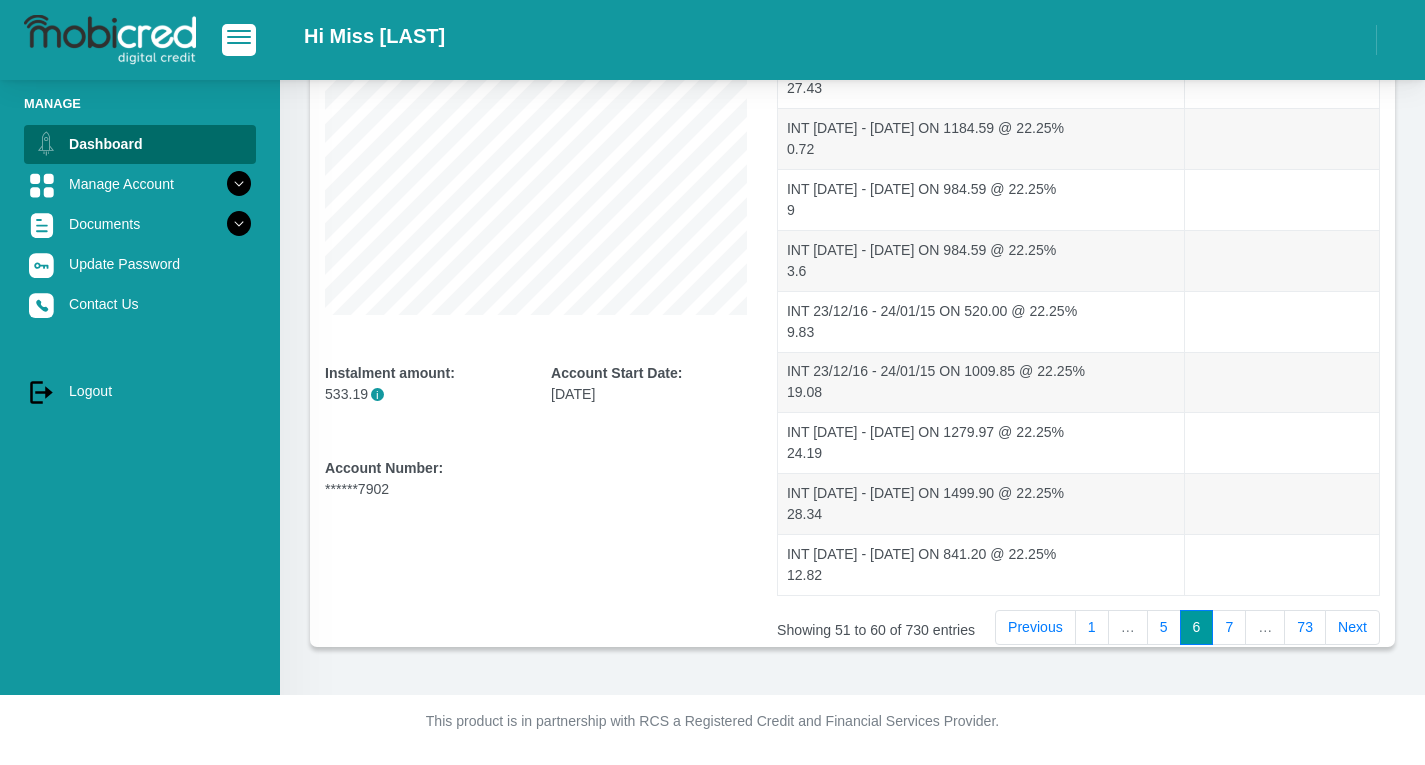 click on "Next" at bounding box center (1352, 628) 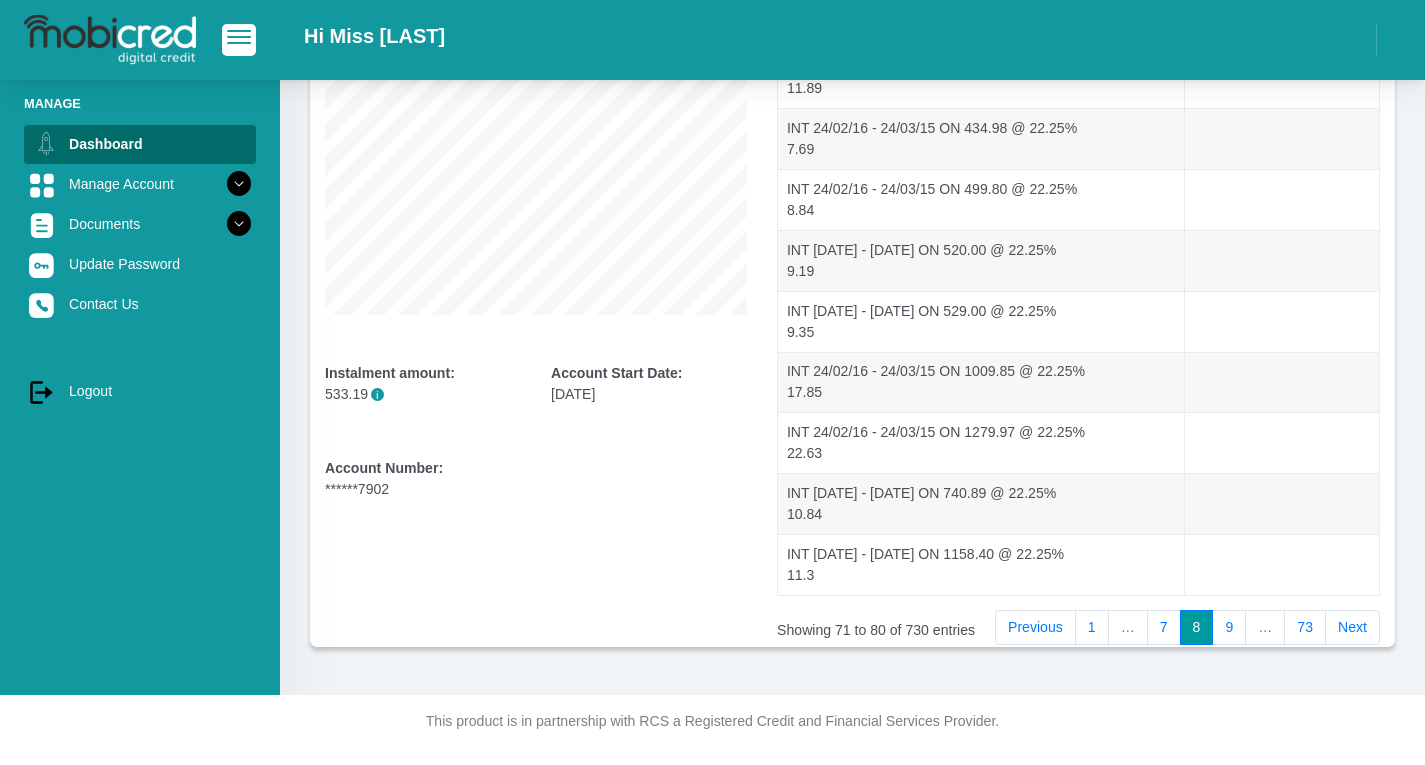 click on "Next" at bounding box center [1352, 628] 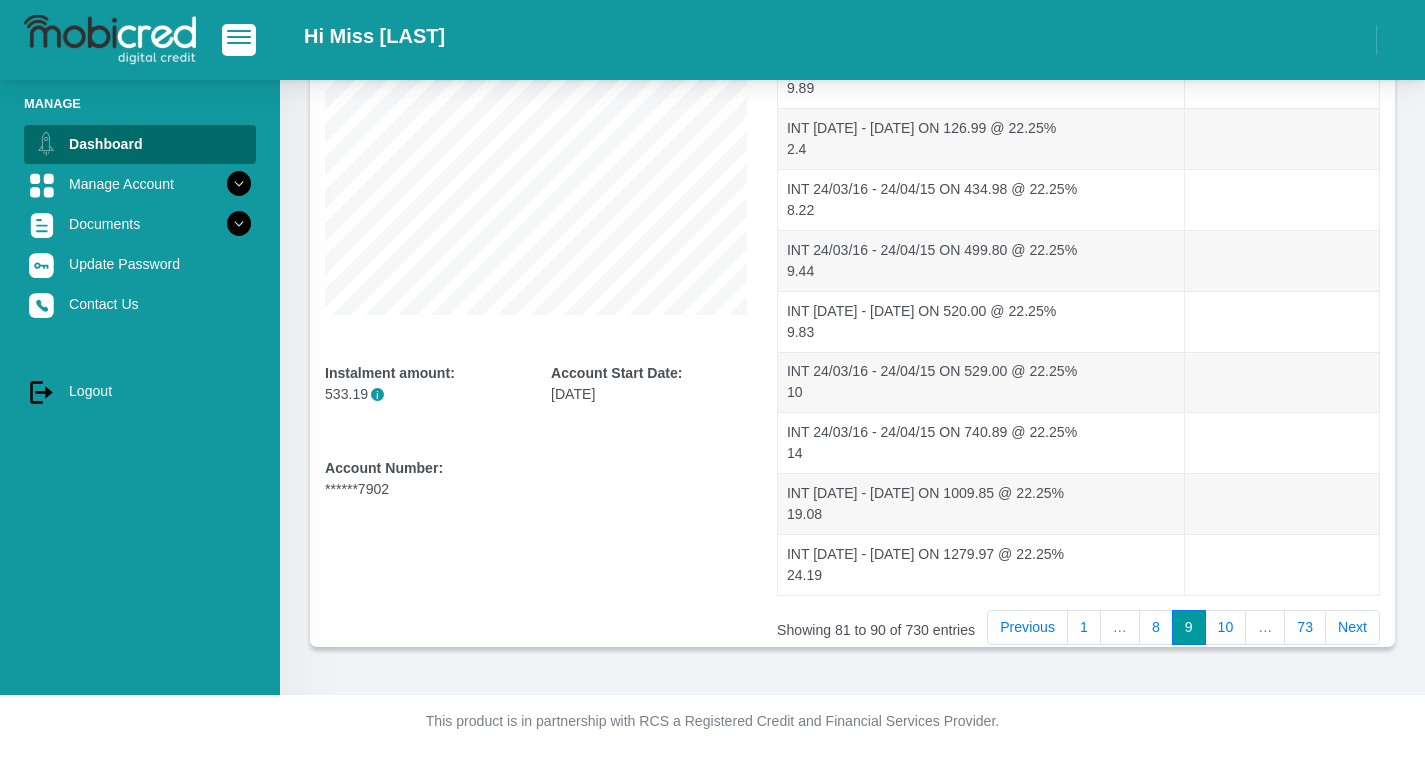 click on "Next" at bounding box center (1352, 628) 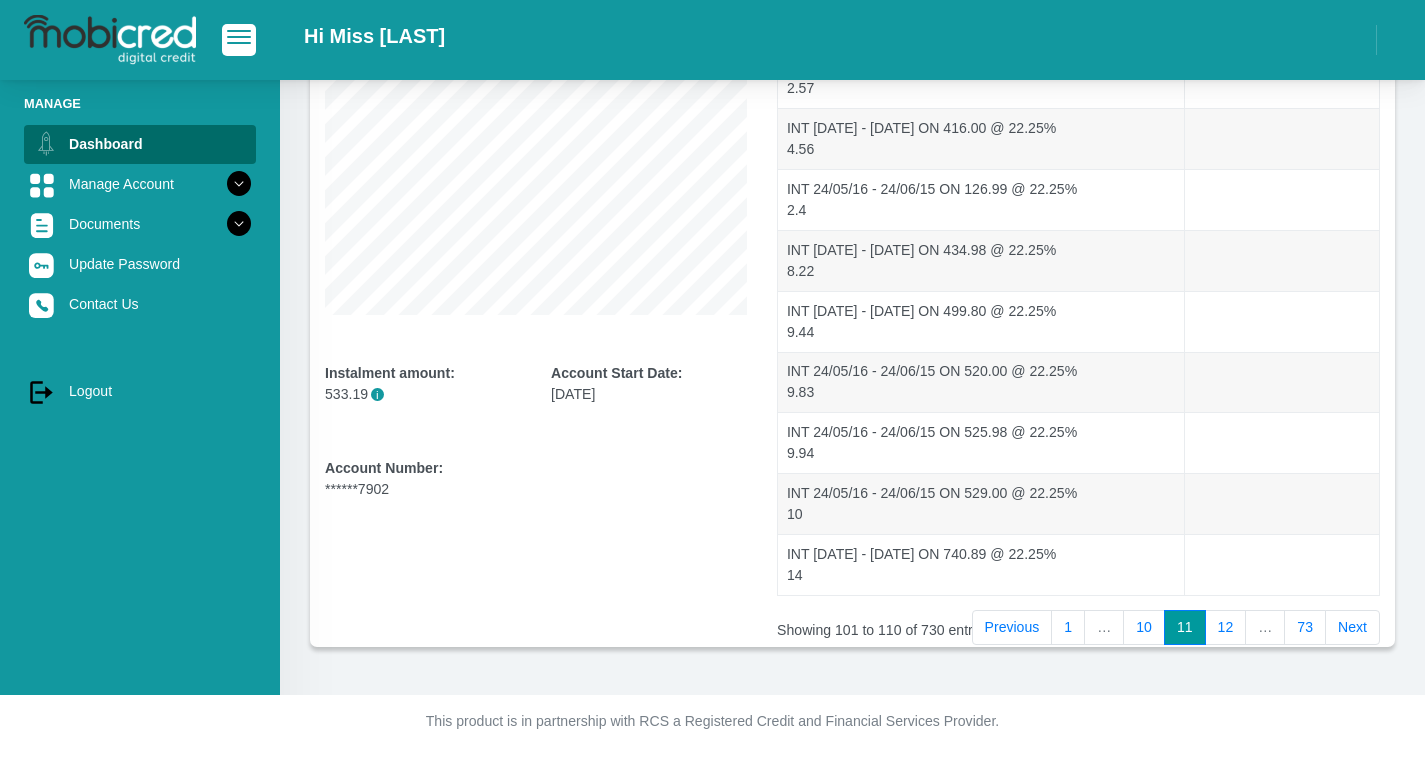 click on "Next" at bounding box center [1352, 628] 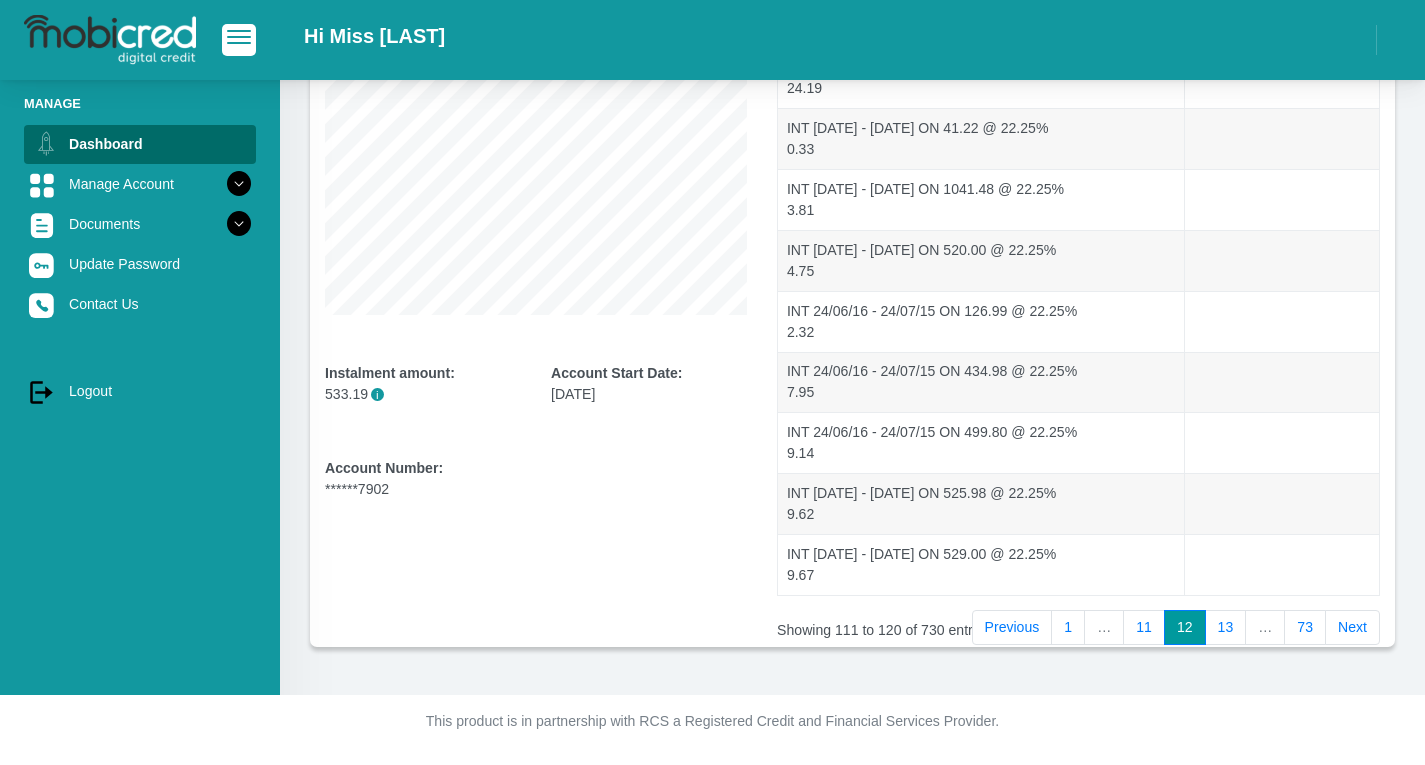click on "Next" at bounding box center (1352, 628) 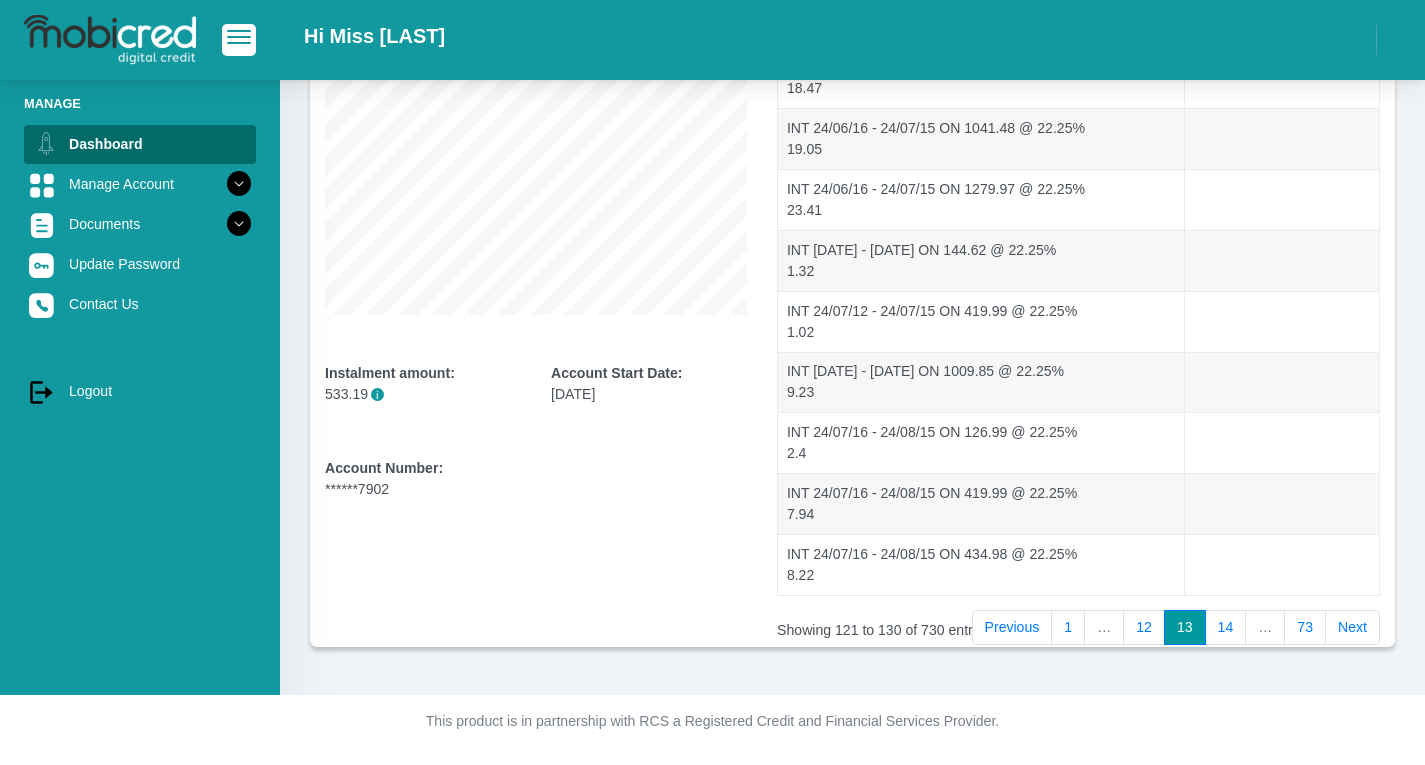 click on "Next" at bounding box center (1352, 628) 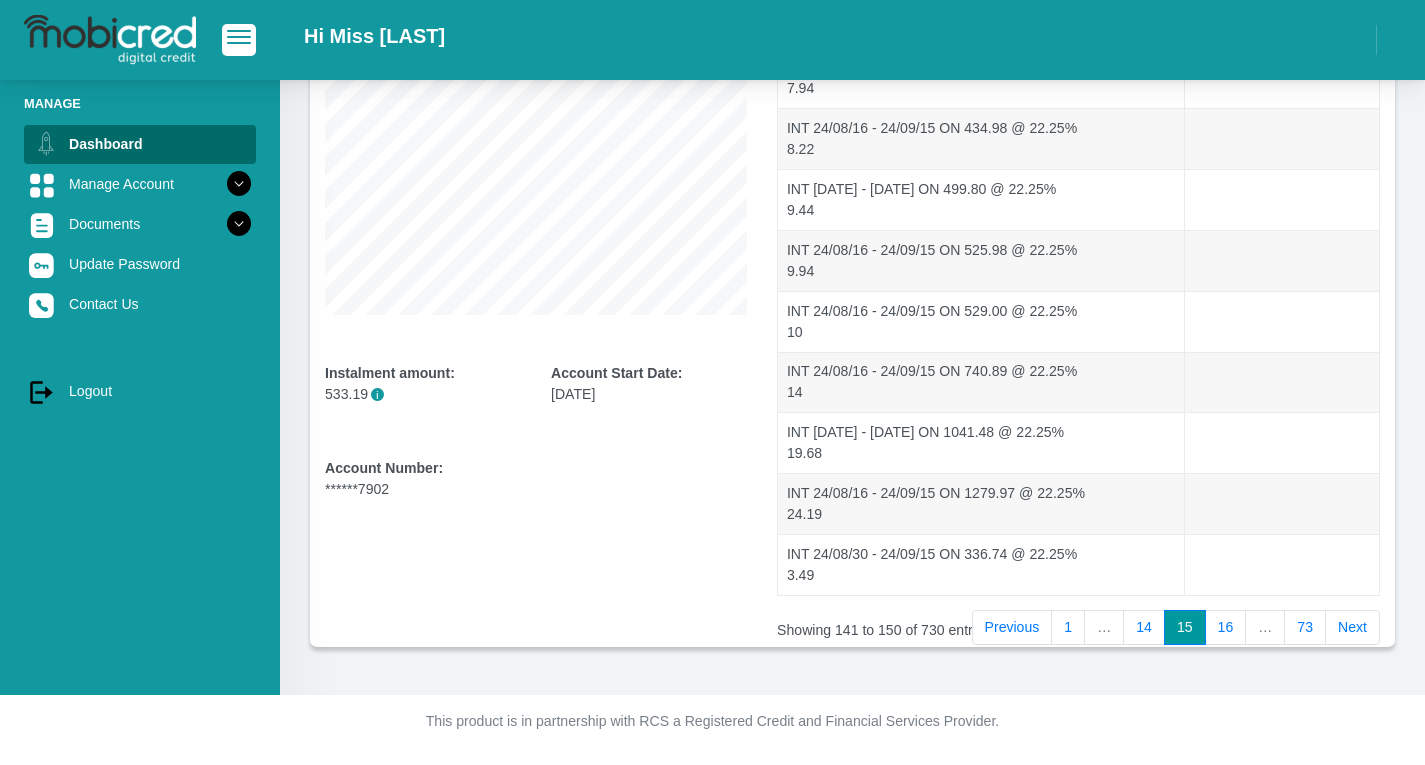click on "Next" at bounding box center (1352, 628) 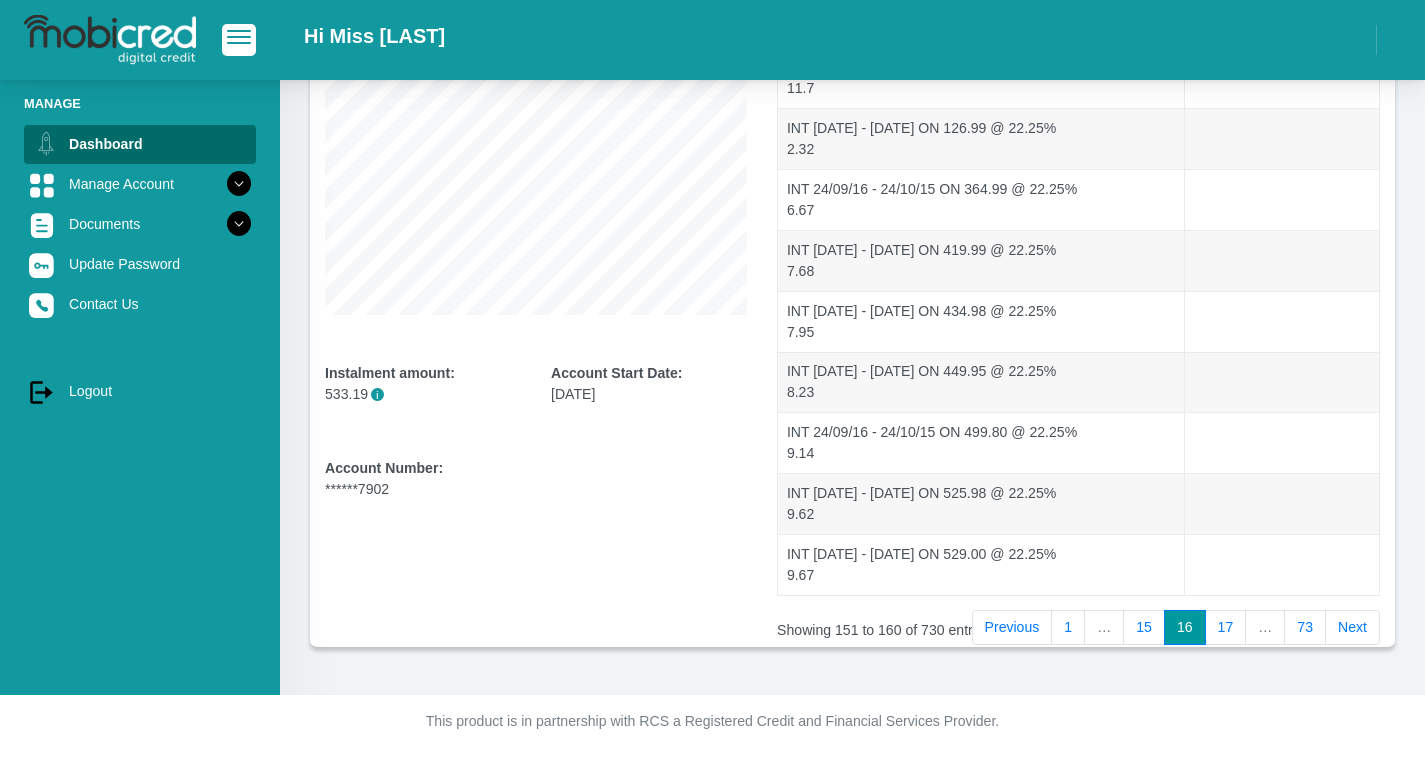 click on "Next" at bounding box center [1352, 628] 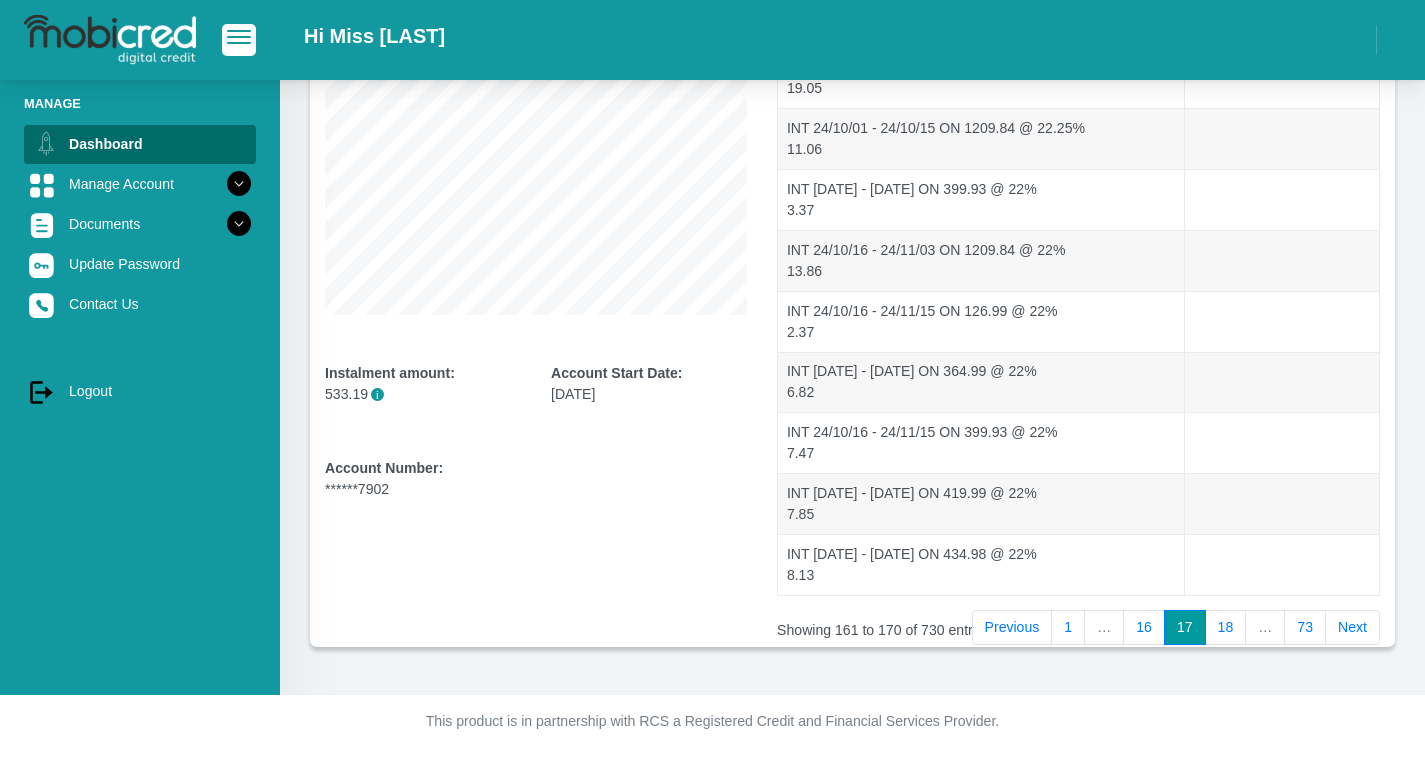 click on "Next" at bounding box center [1352, 628] 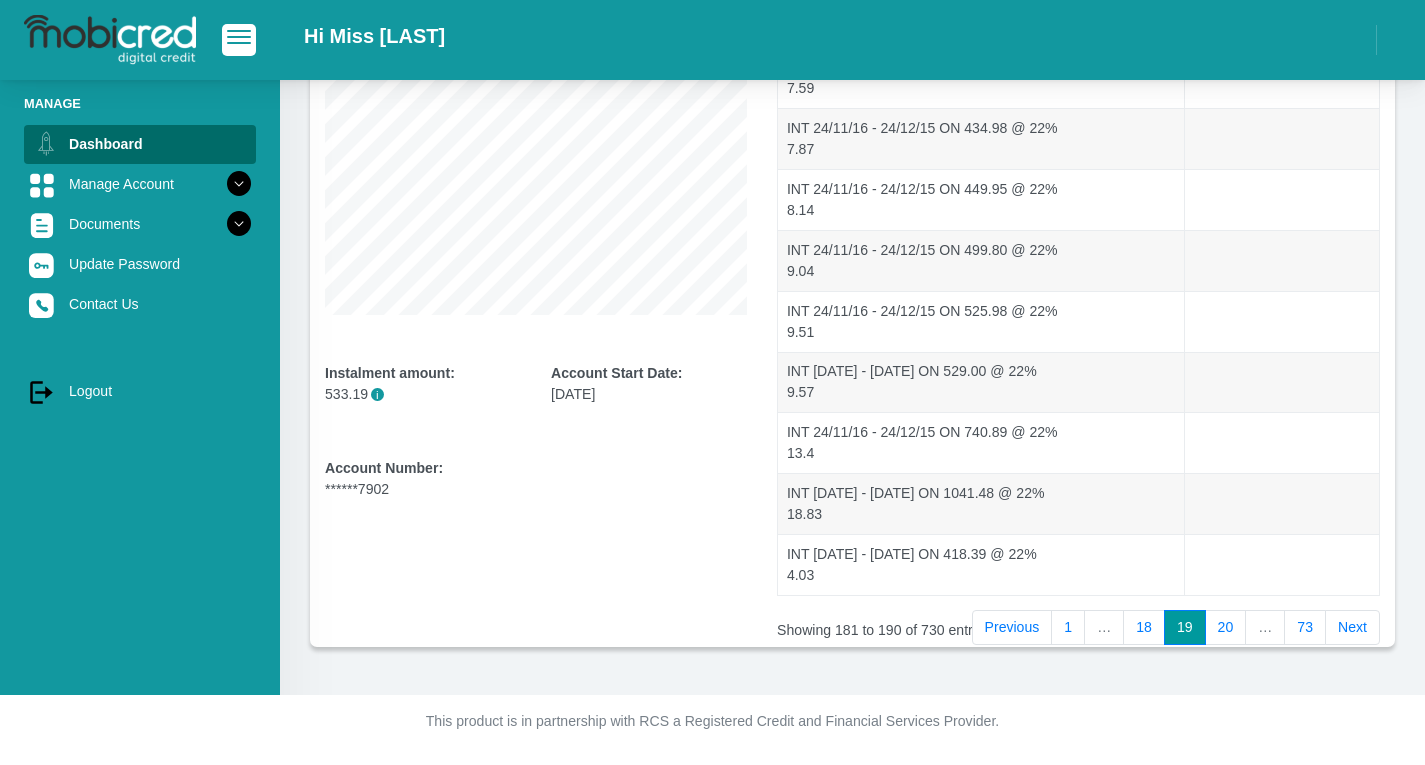 click on "Next" at bounding box center [1352, 628] 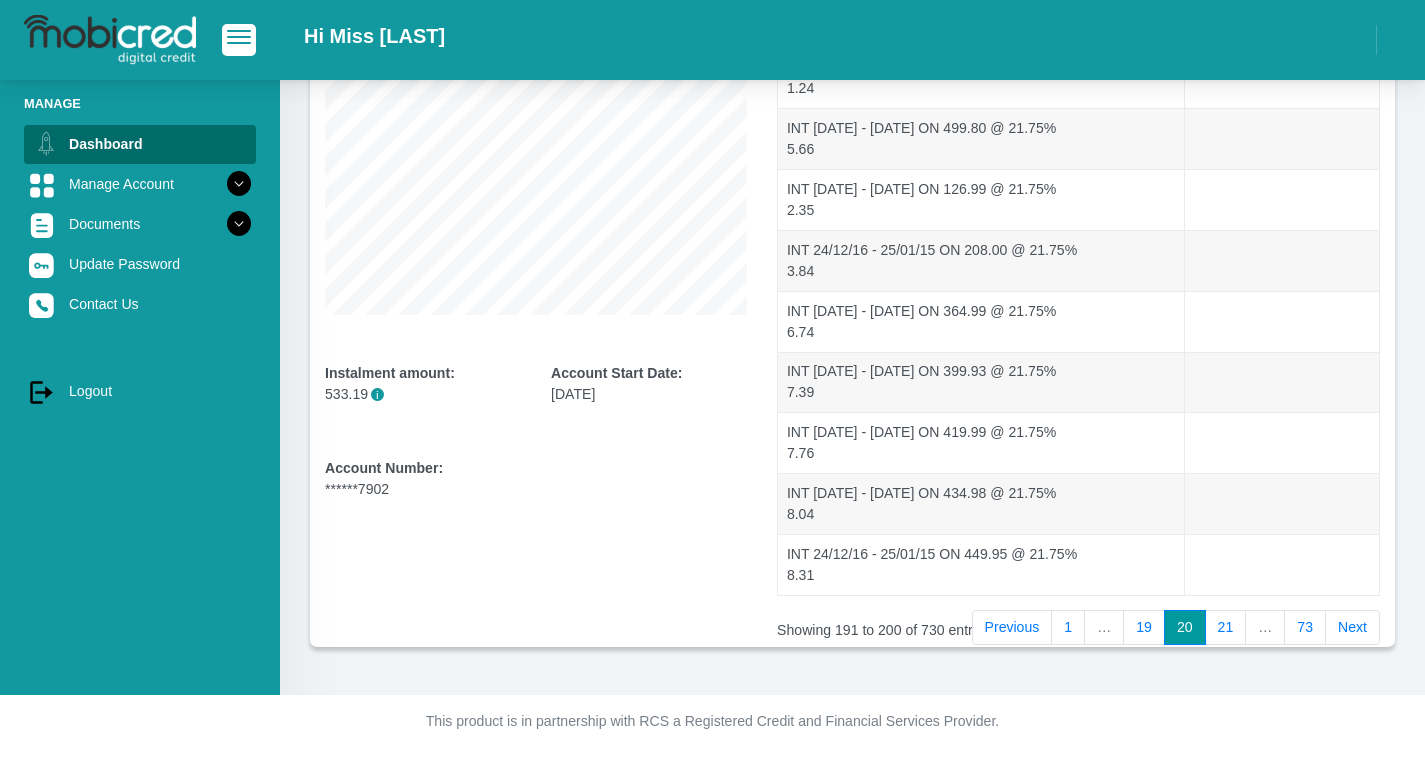 click on "Next" at bounding box center (1352, 628) 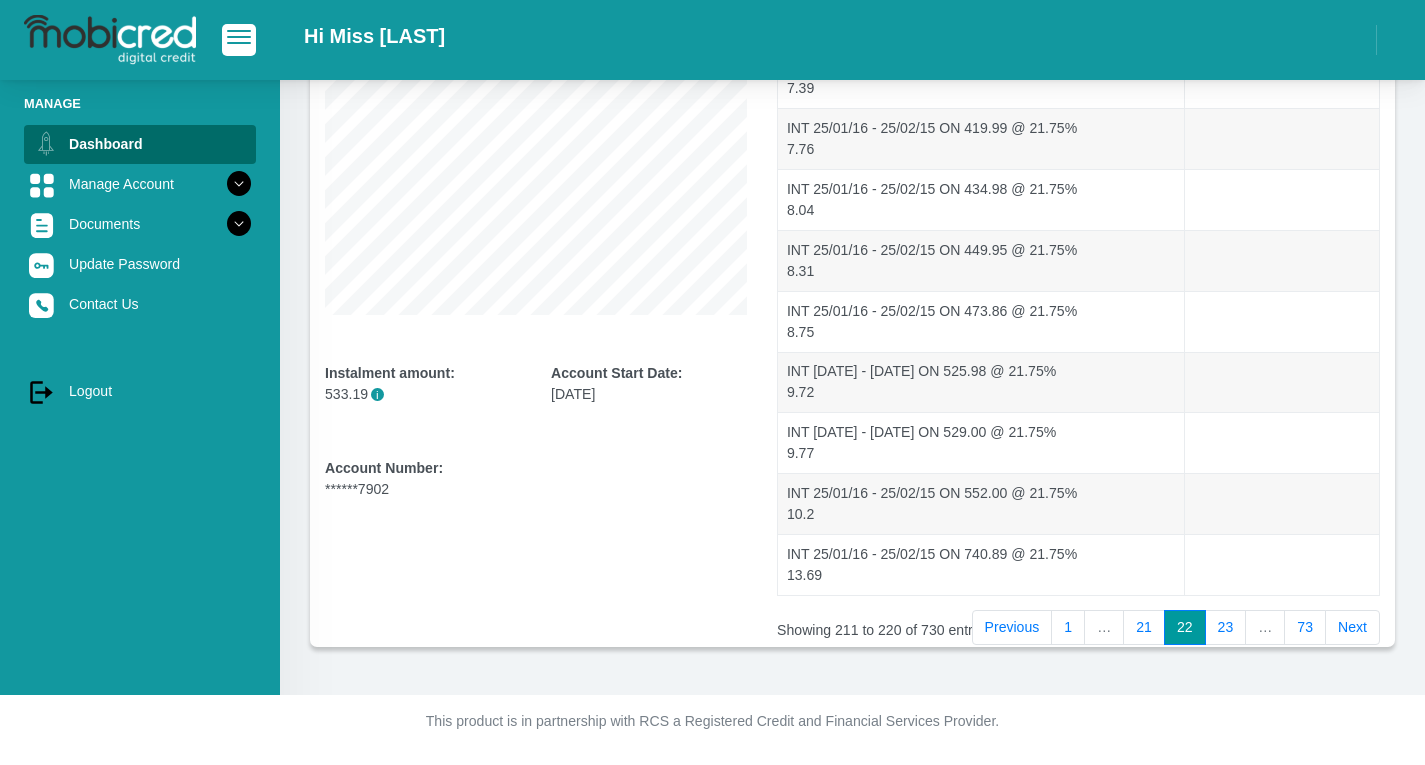 click on "Next" at bounding box center [1352, 628] 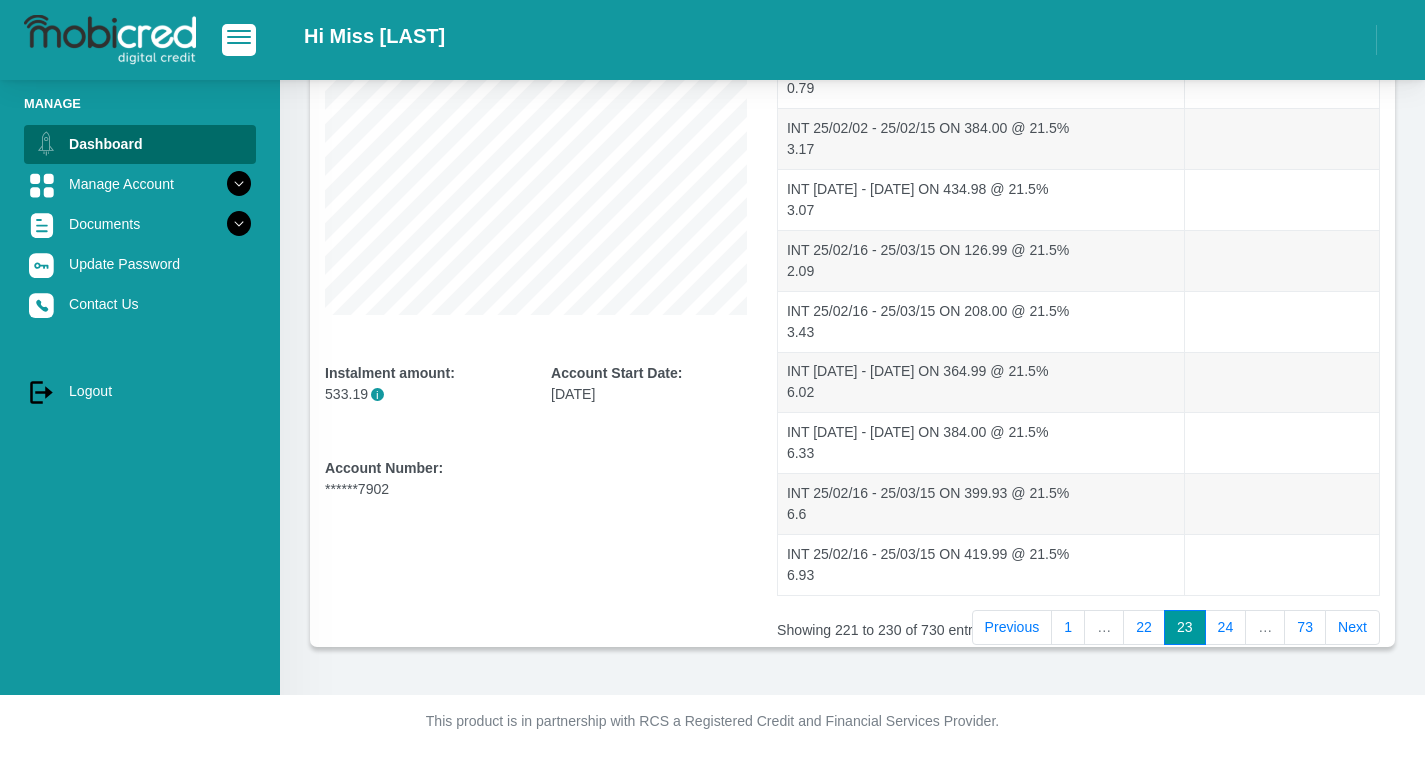 click on "Next" at bounding box center (1352, 628) 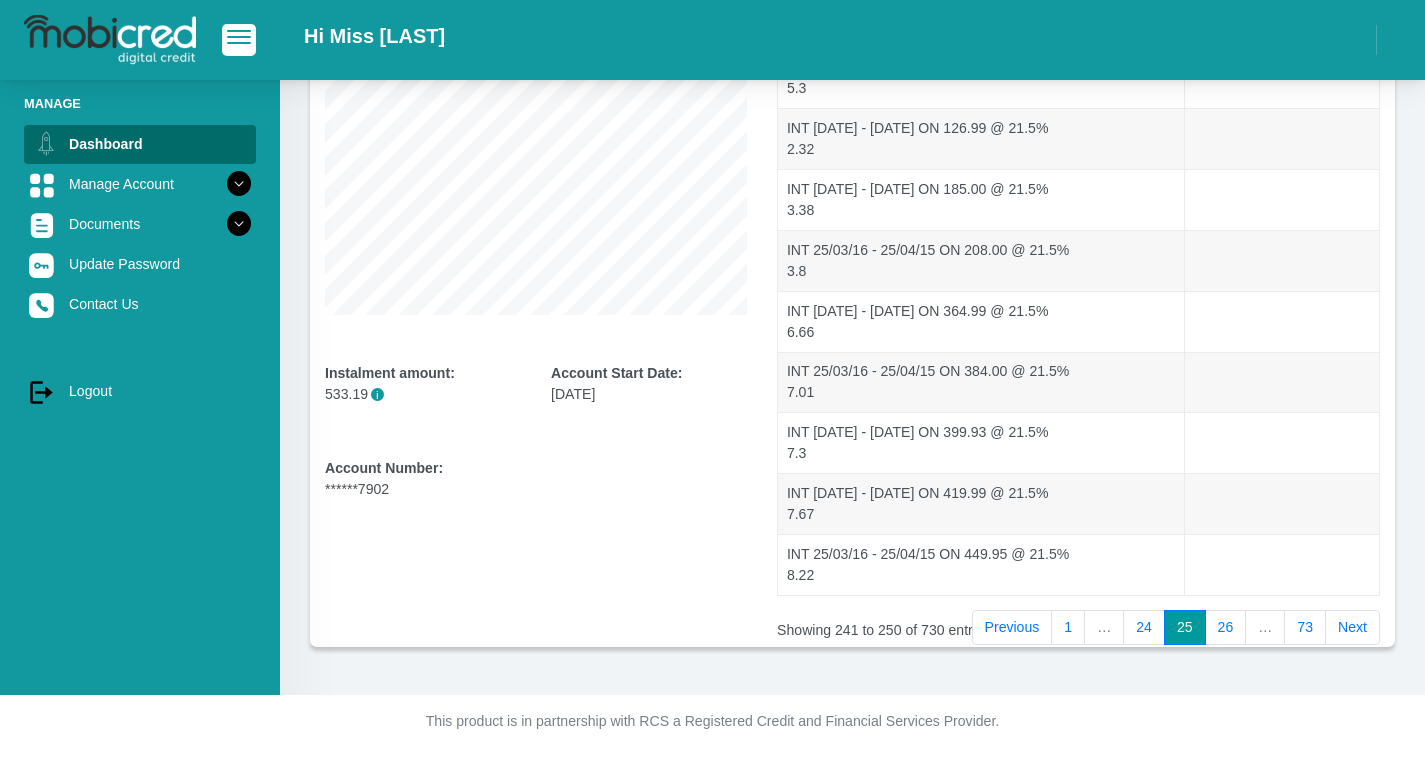 click on "Next" at bounding box center [1352, 628] 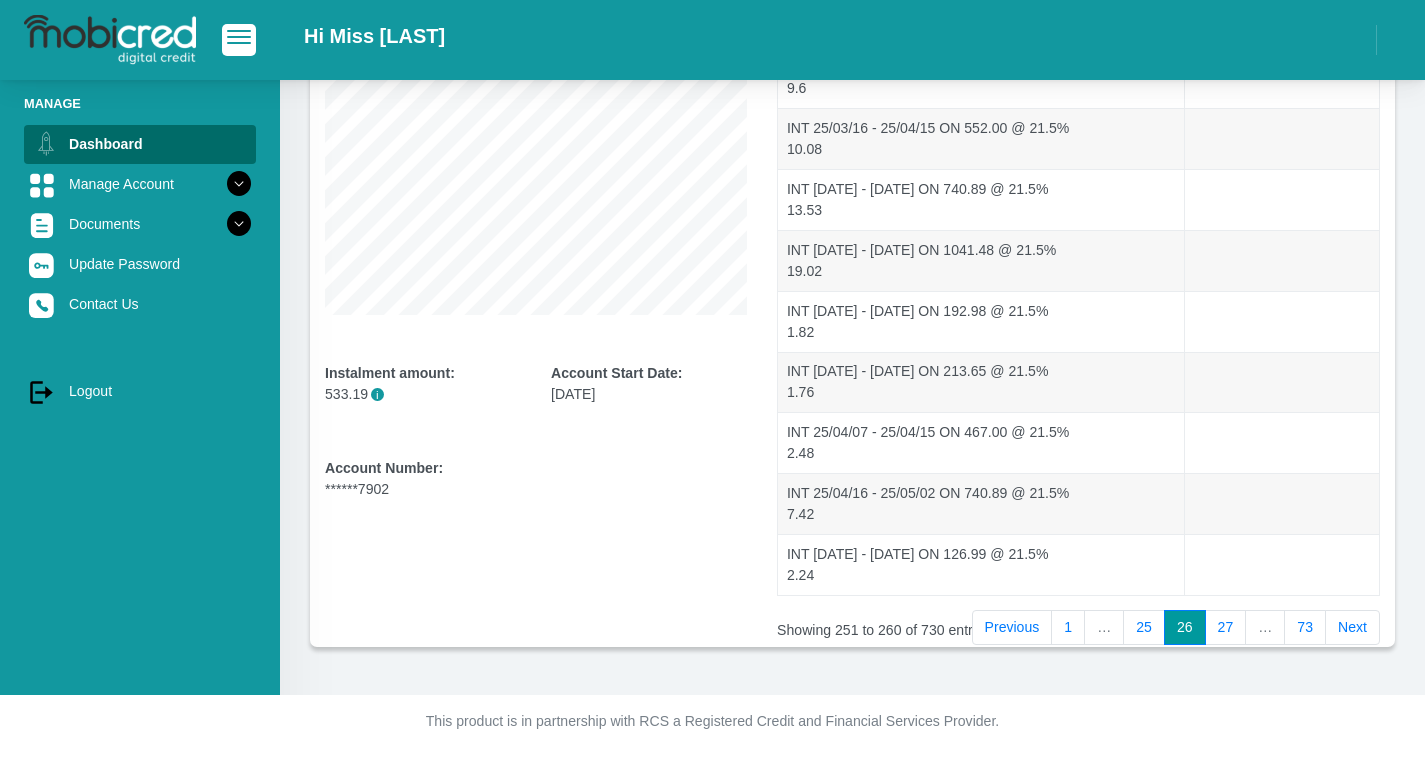 click on "Next" at bounding box center (1352, 628) 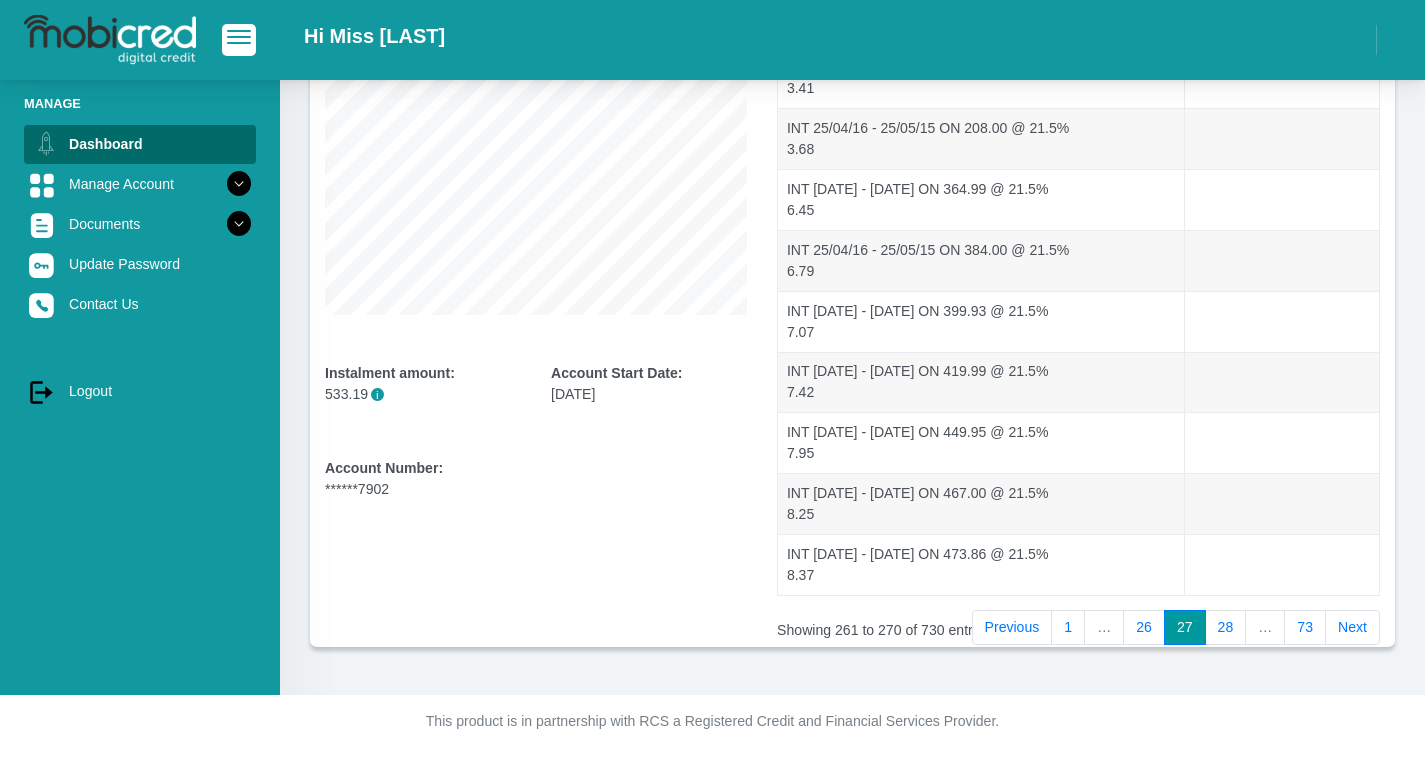click on "Next" at bounding box center [1352, 628] 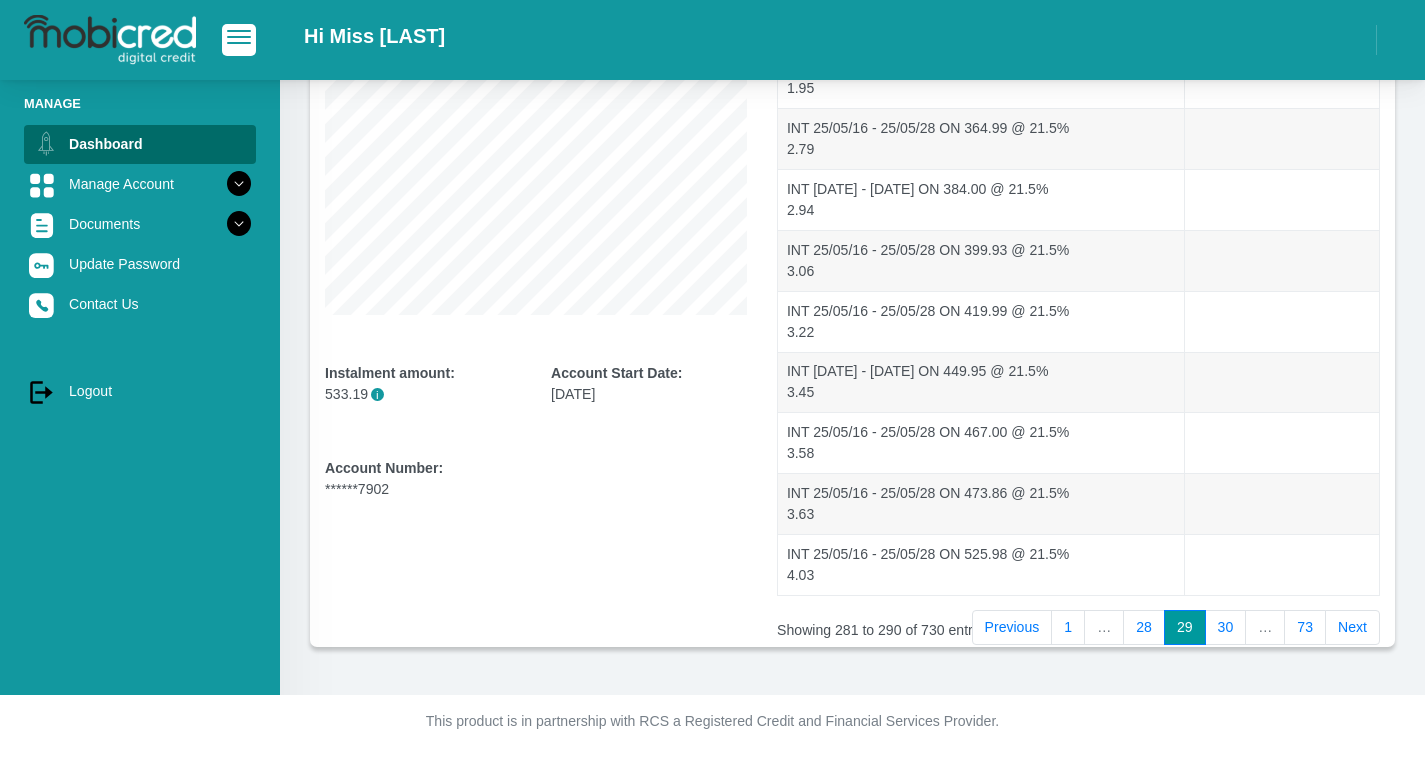 click on "Next" at bounding box center [1352, 628] 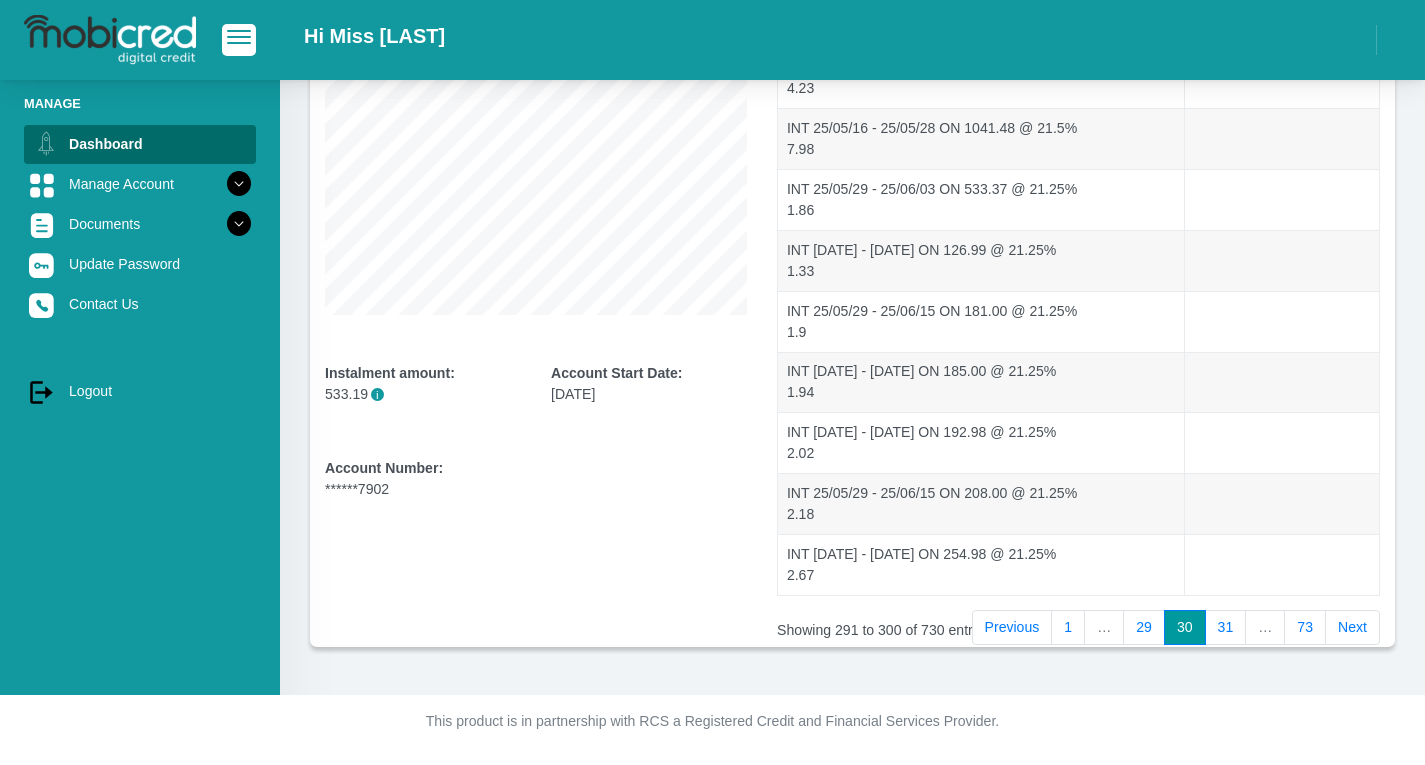 click on "Next" at bounding box center [1352, 628] 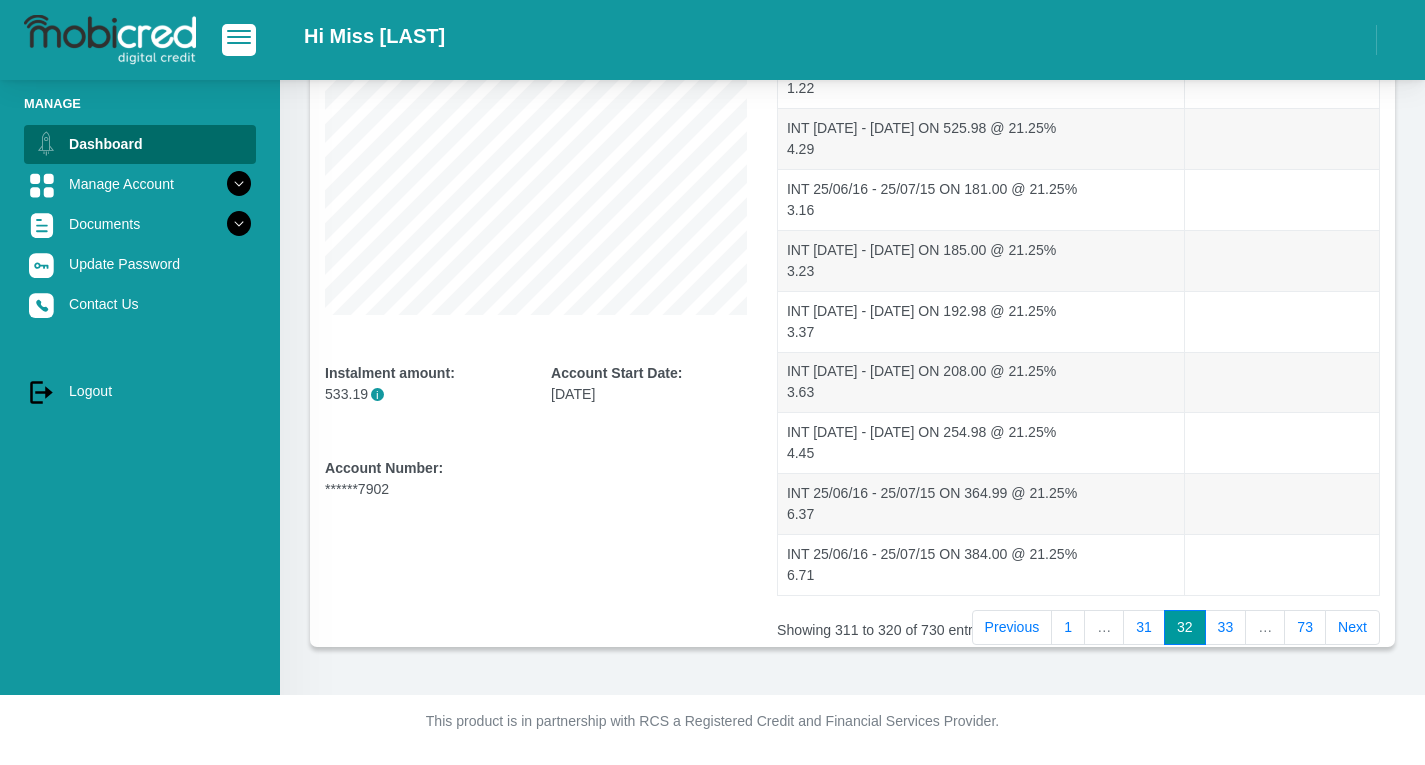 click on "Next" at bounding box center (1352, 628) 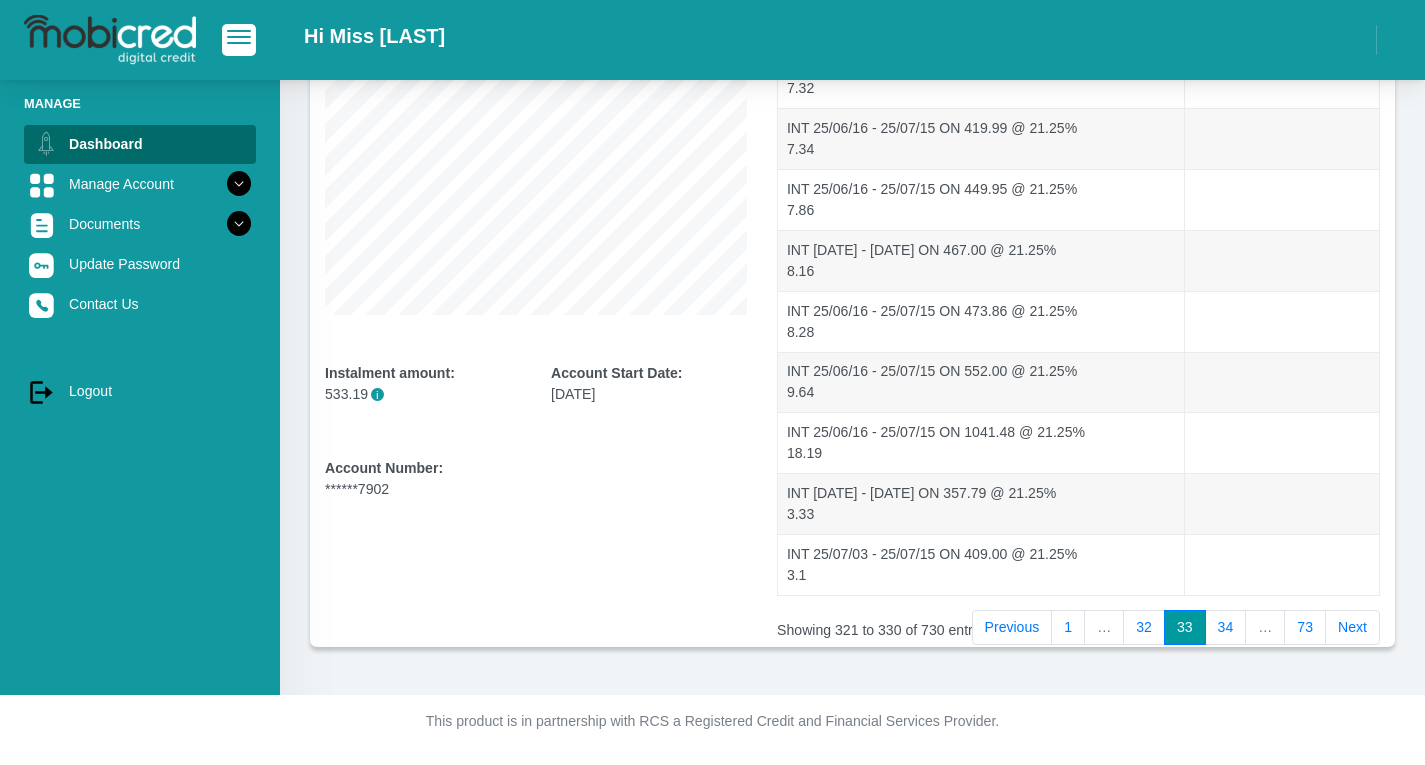 click on "Next" at bounding box center (1352, 628) 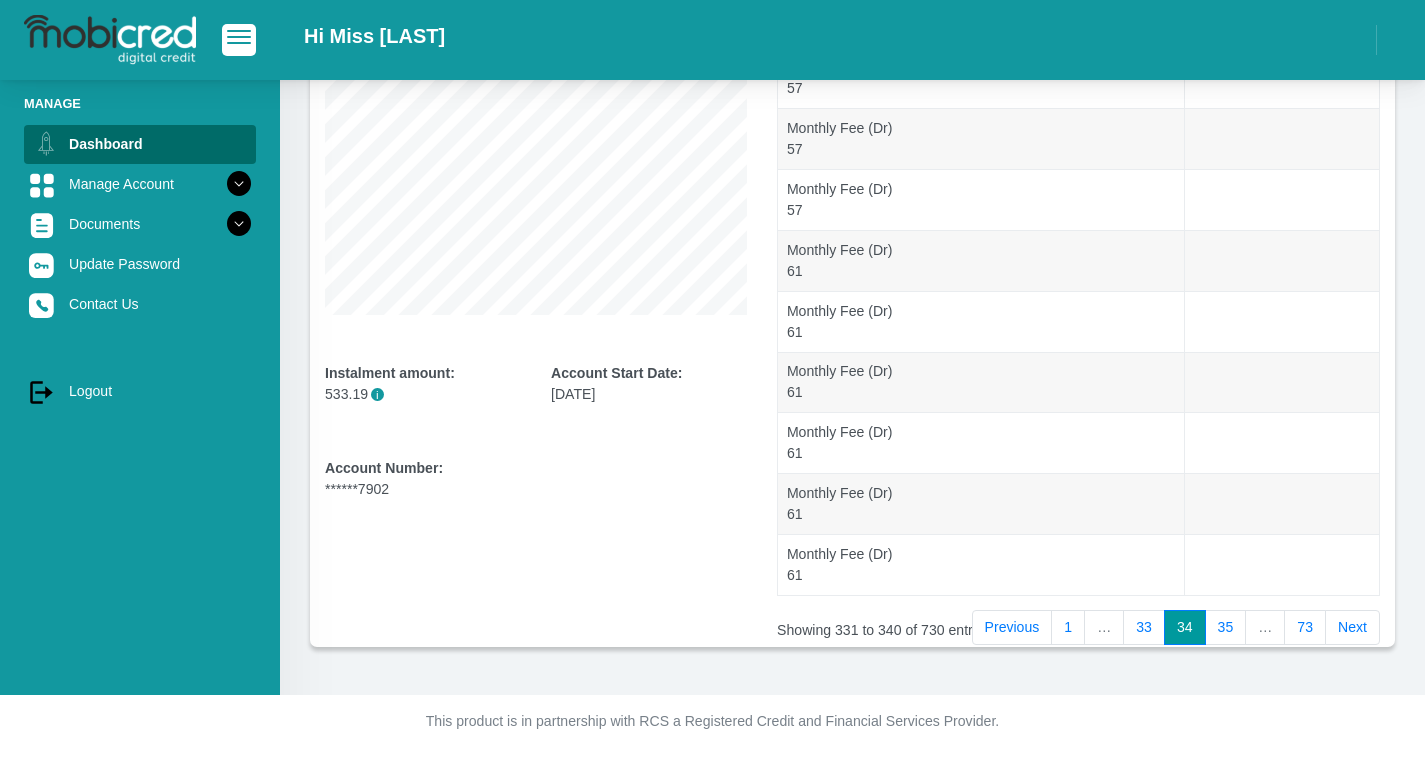 click on "Next" at bounding box center [1352, 628] 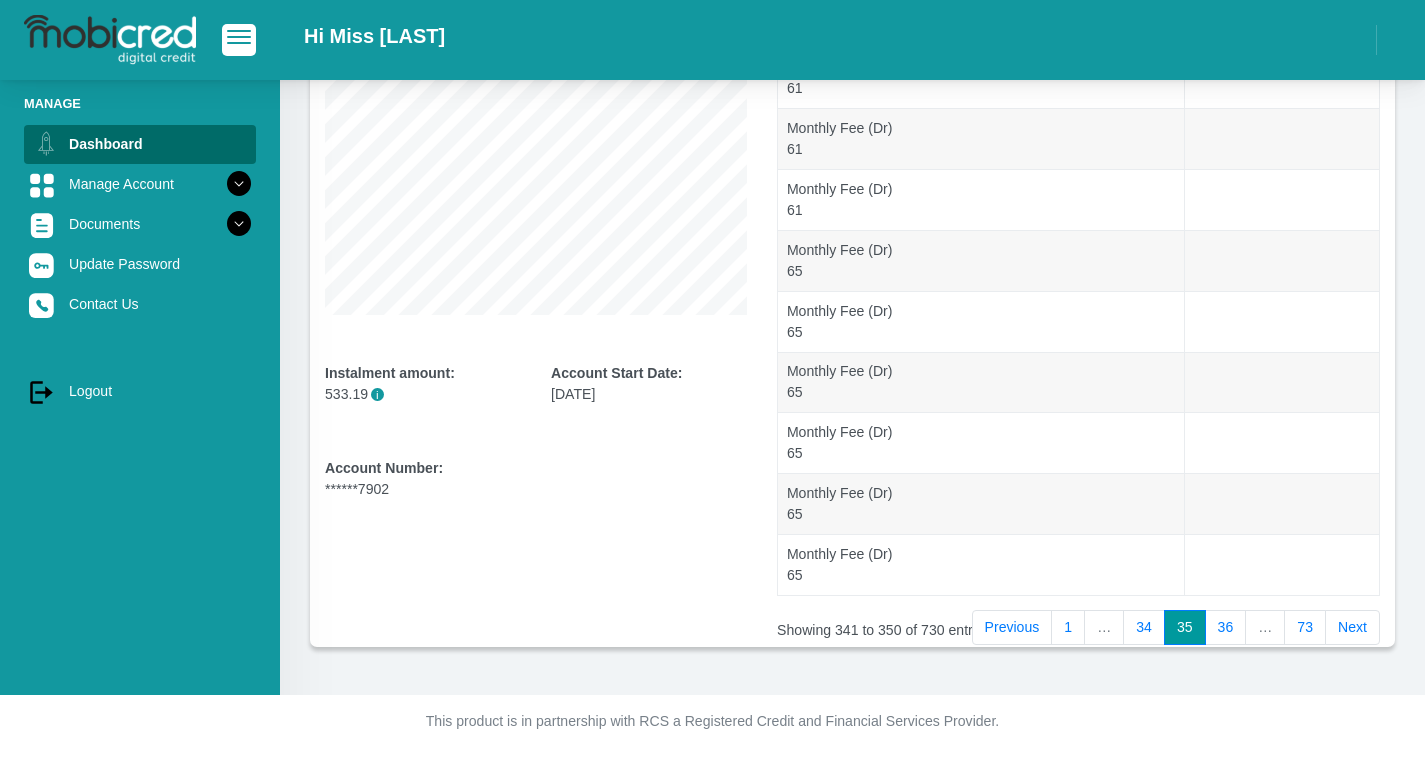 click on "Next" at bounding box center [1352, 628] 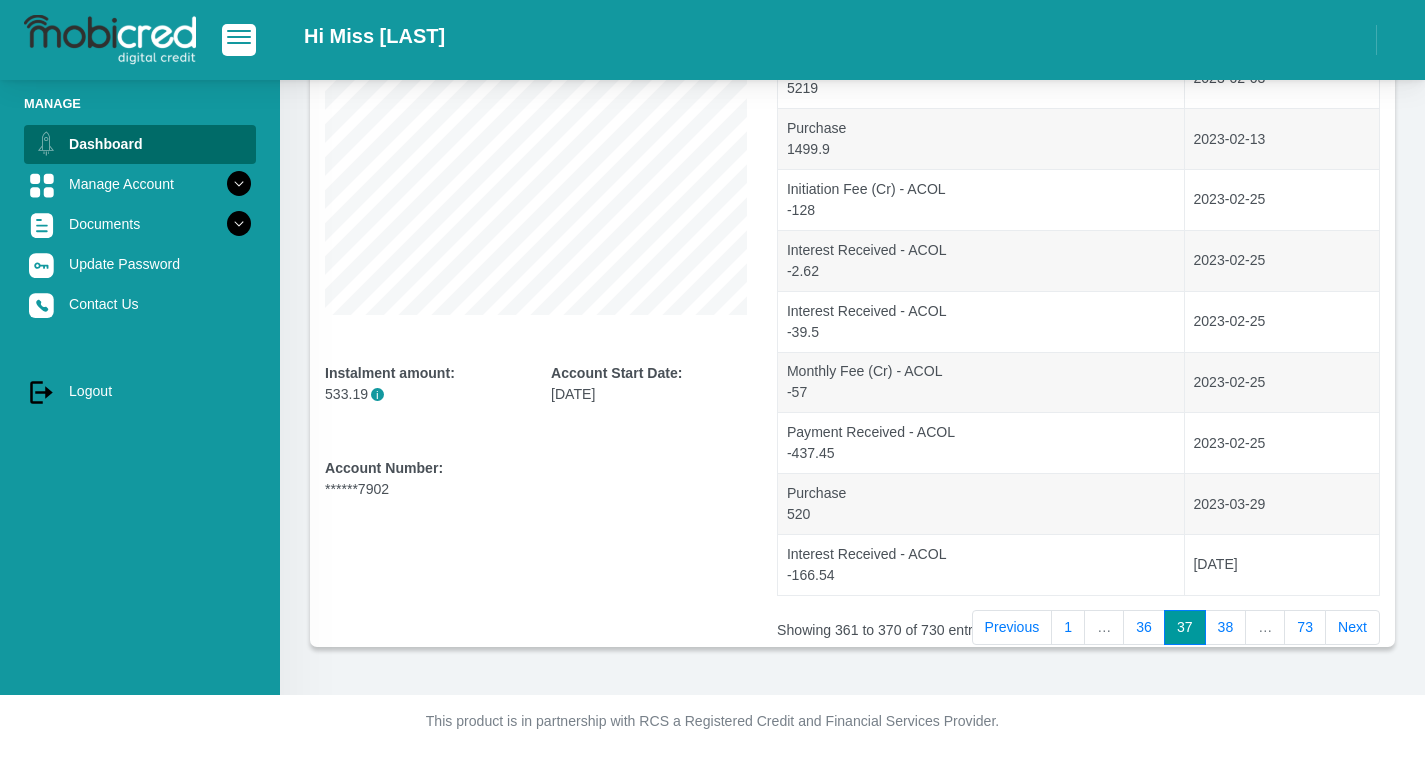click on "Next" at bounding box center [1352, 628] 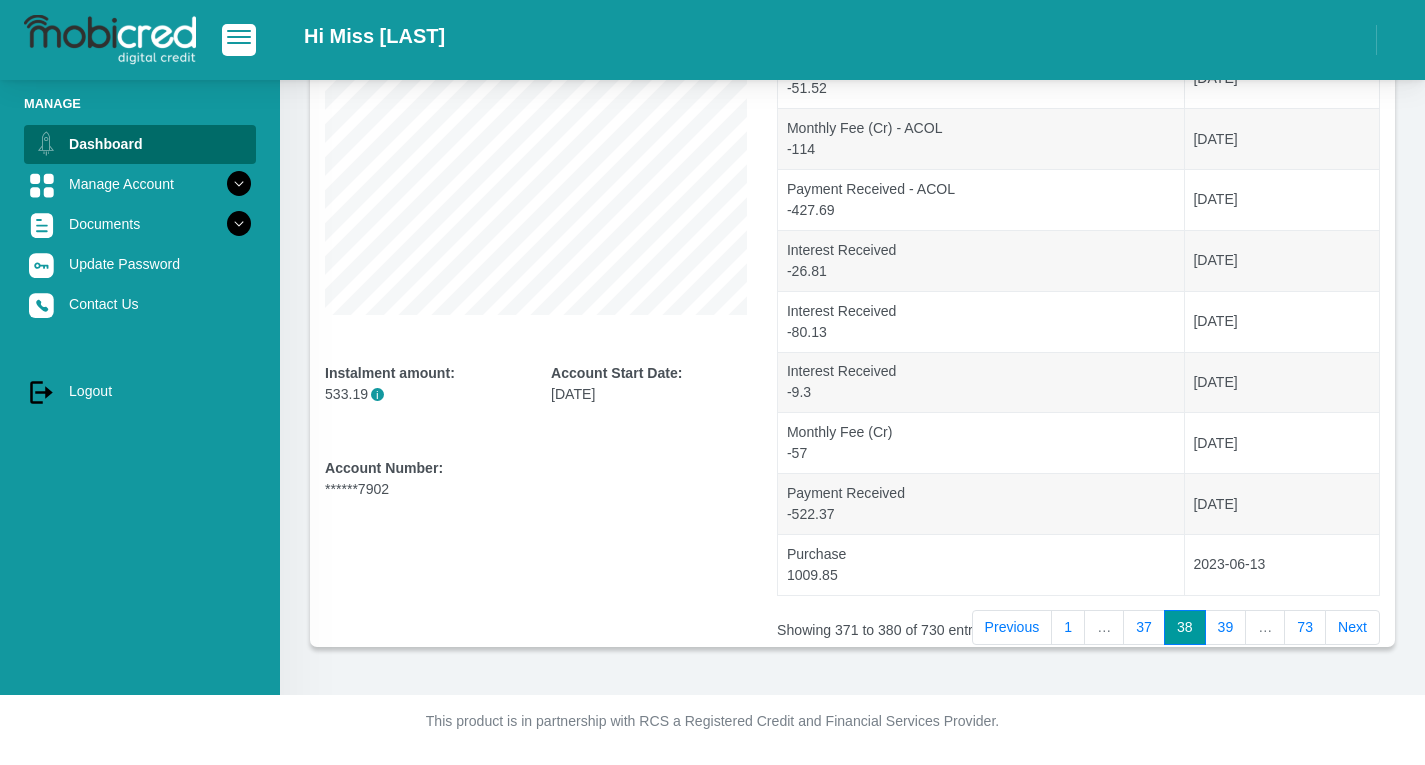 click on "Next" at bounding box center [1352, 628] 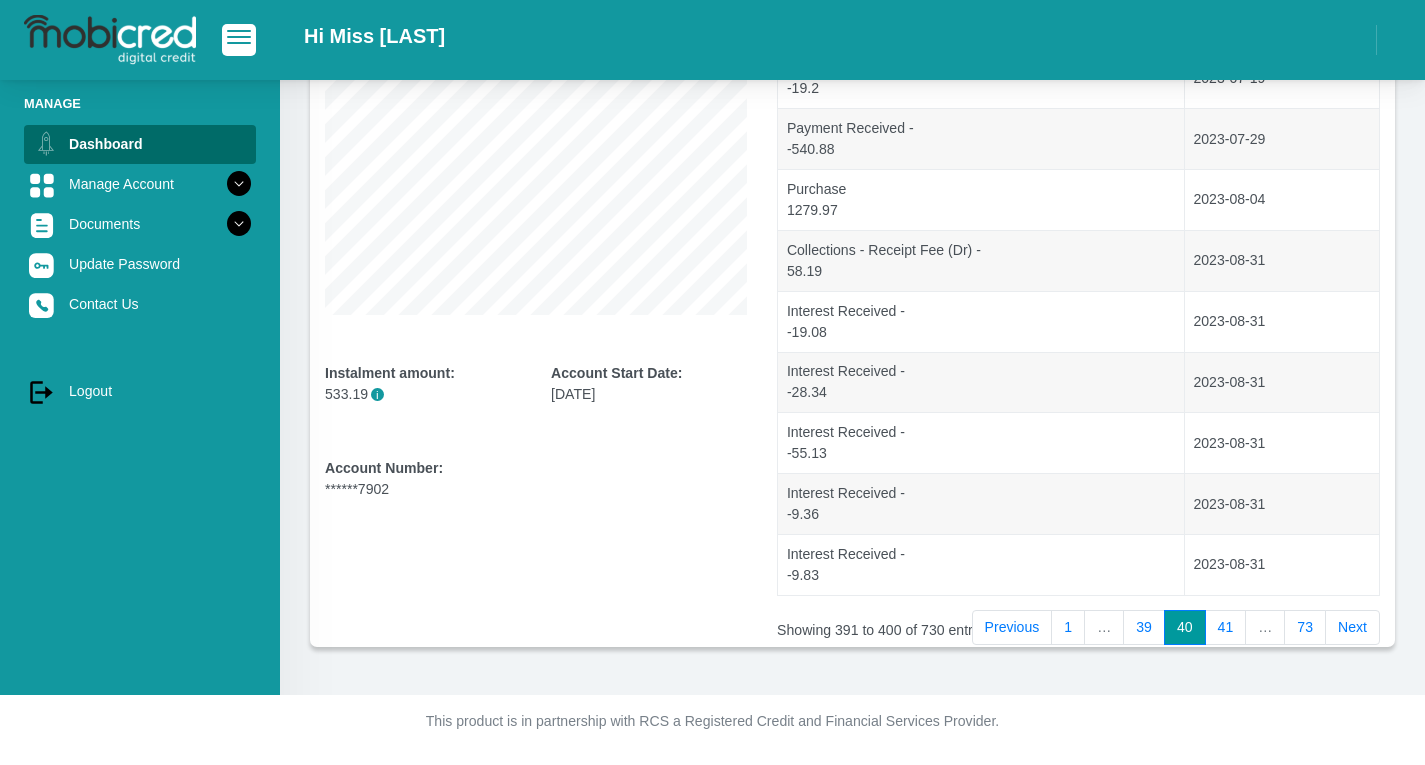 click on "Next" at bounding box center [1352, 628] 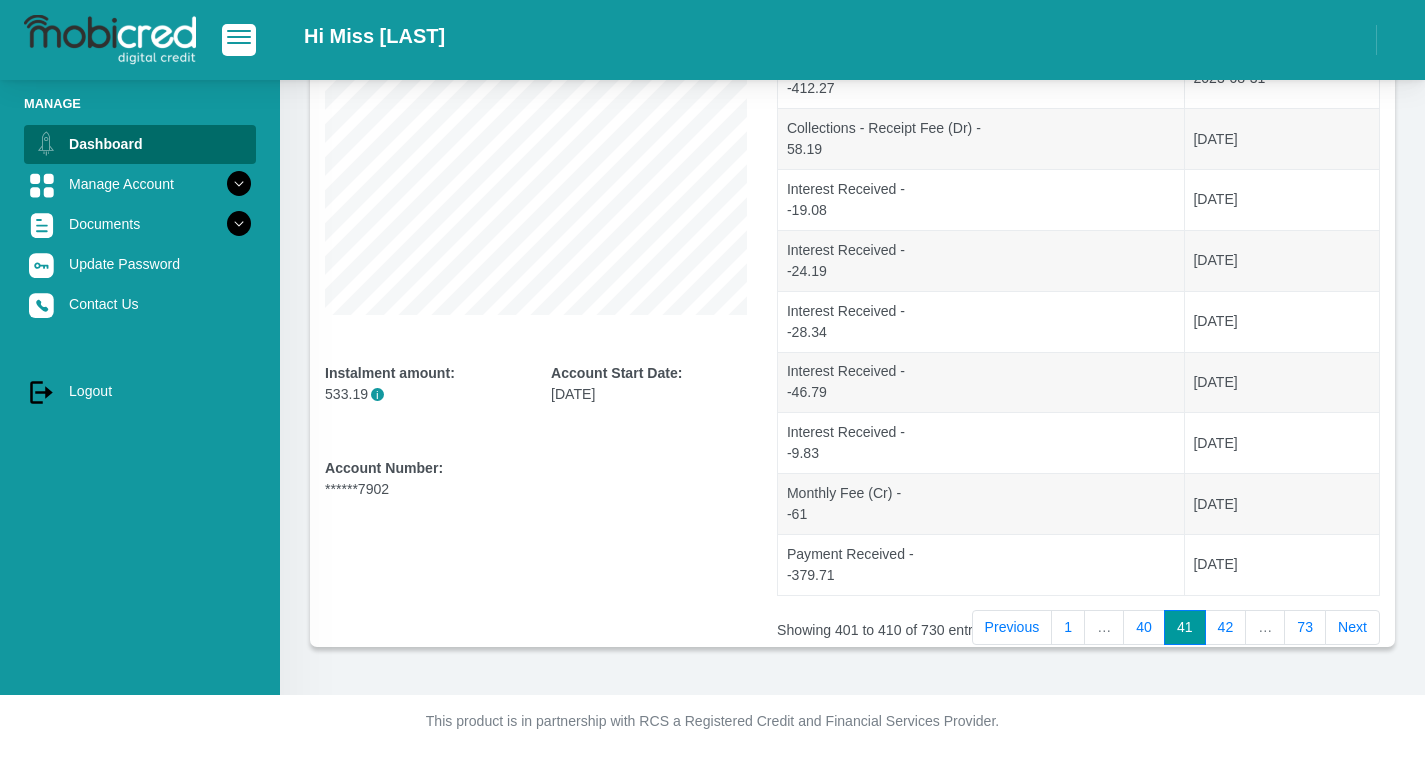 click on "Next" at bounding box center (1352, 628) 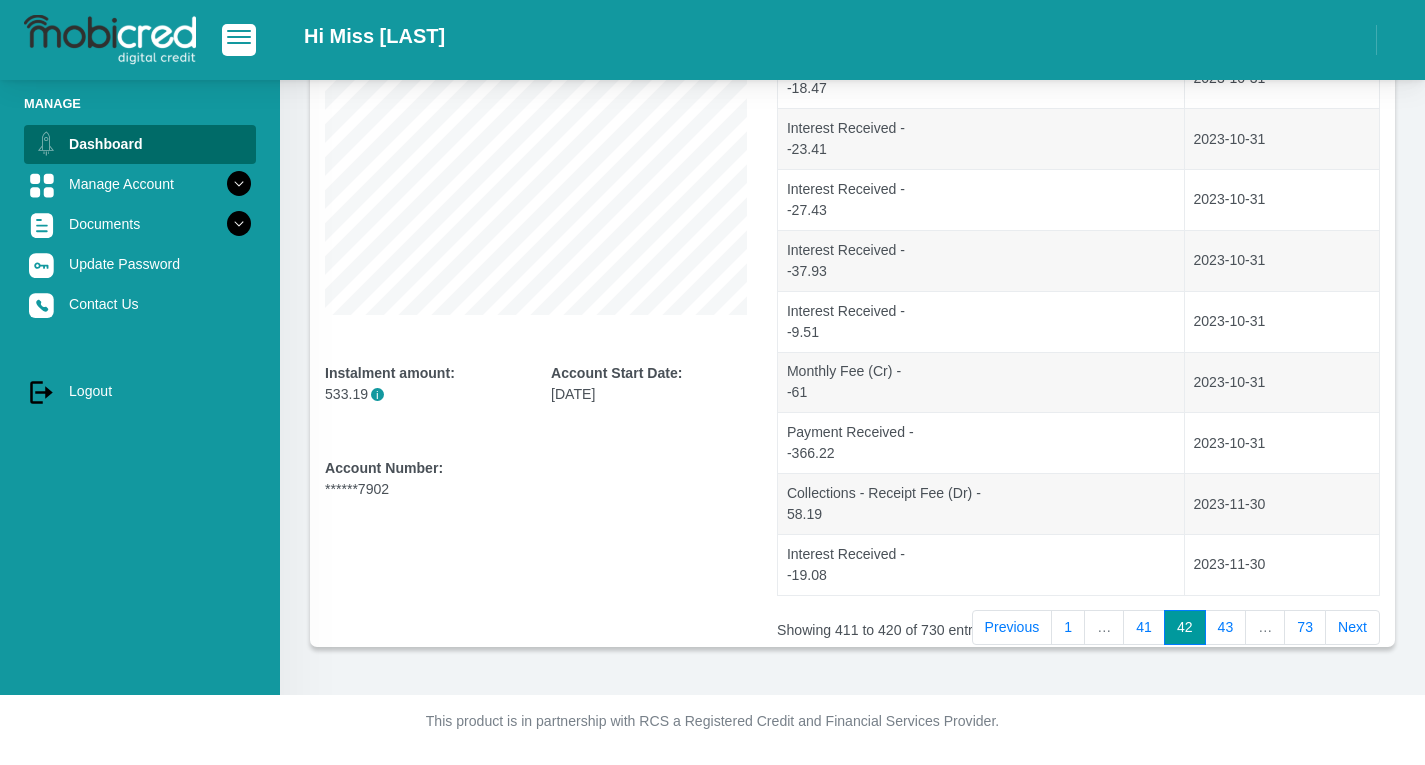 click on "Next" at bounding box center (1352, 628) 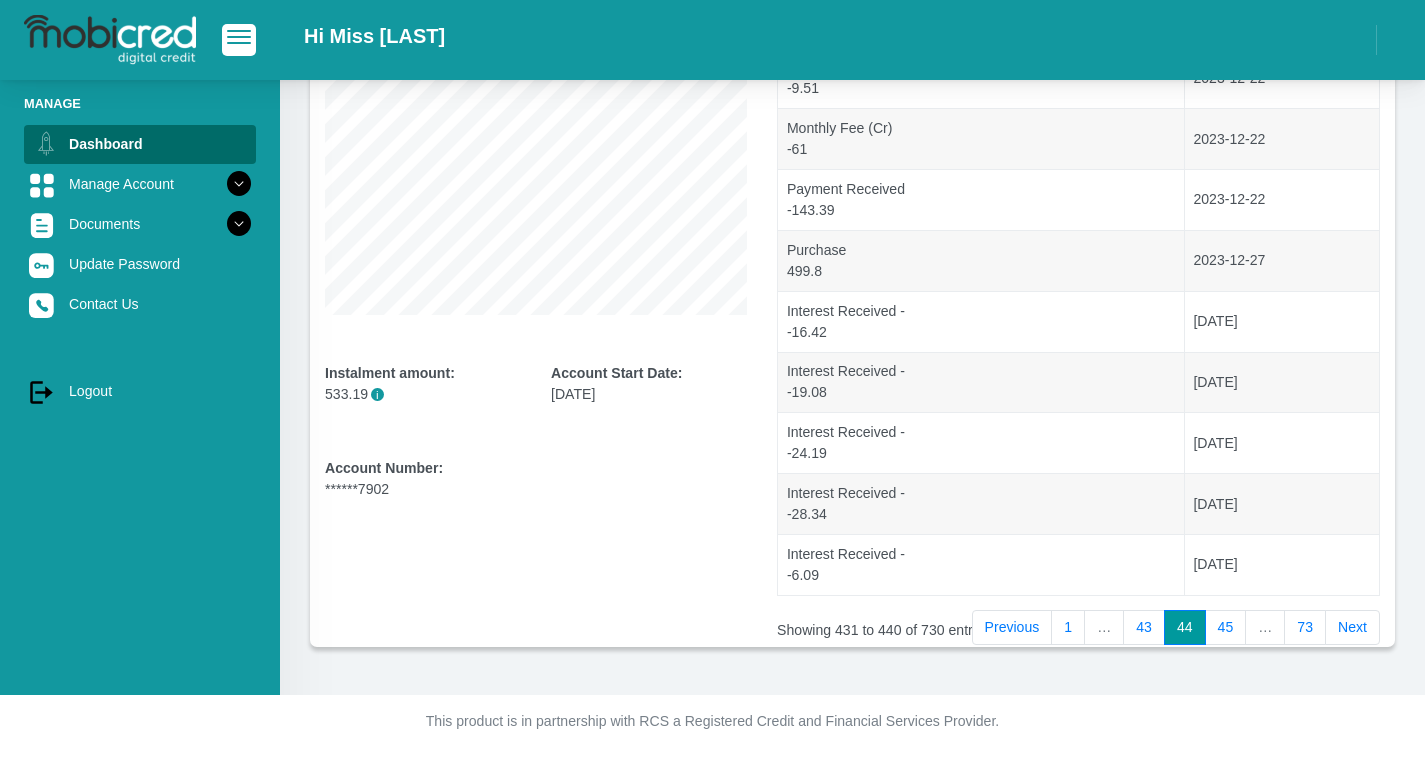 click on "Next" at bounding box center (1352, 628) 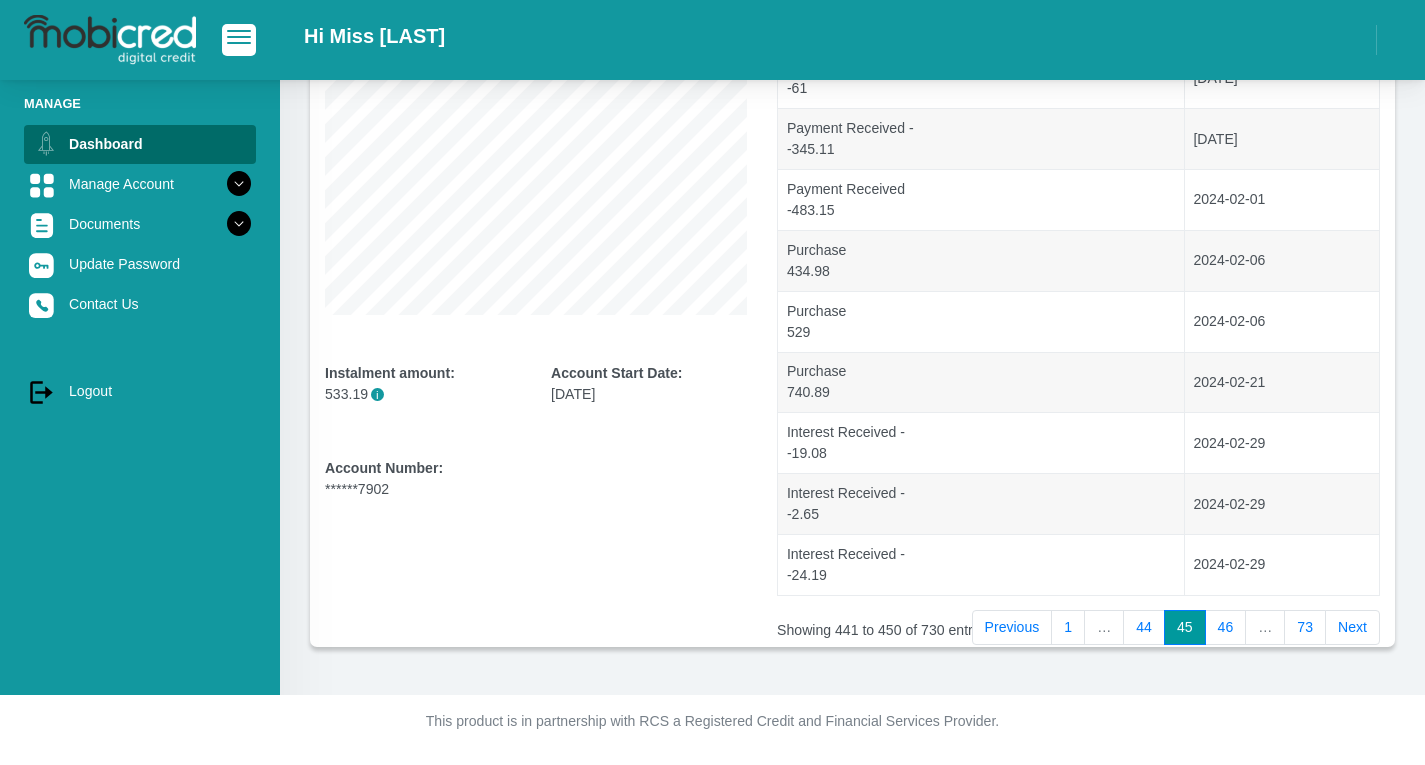 click on "Next" at bounding box center (1352, 628) 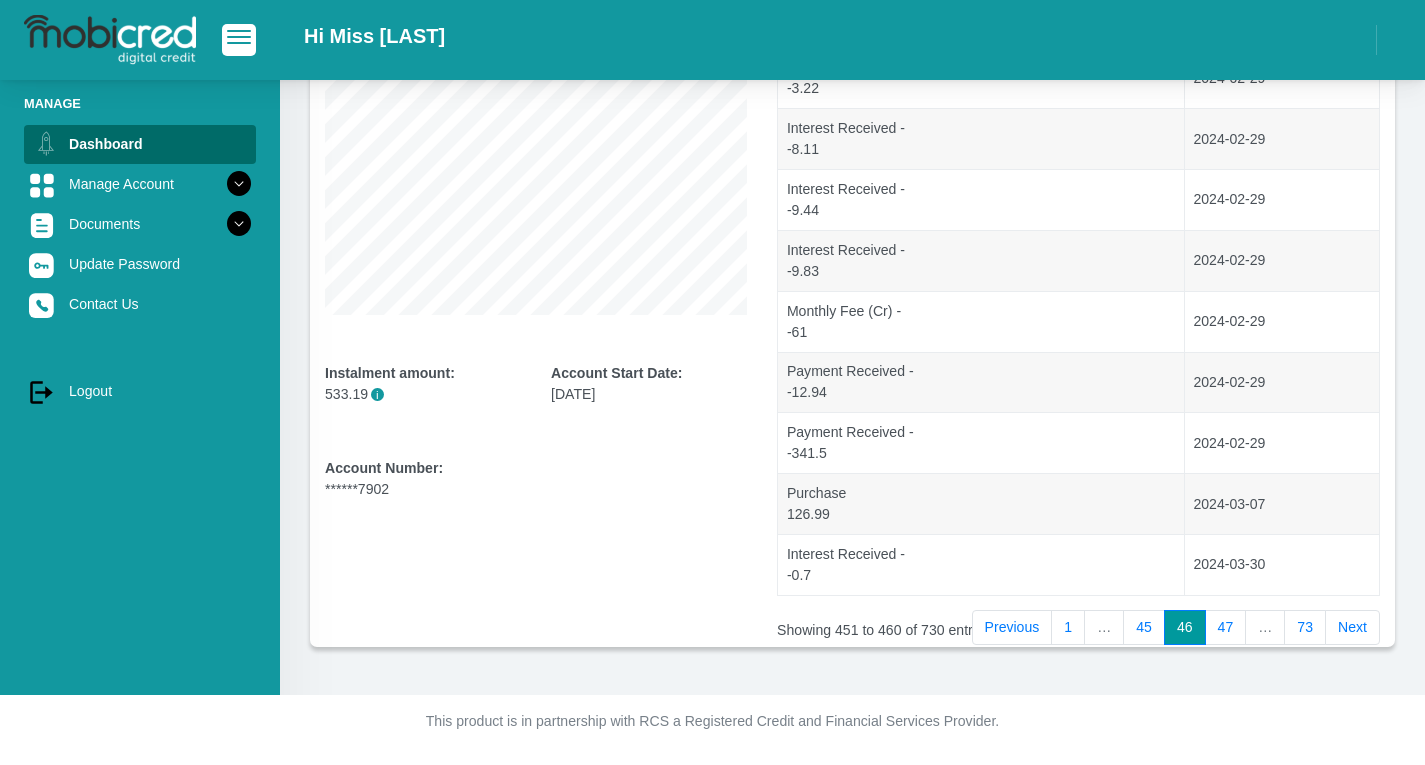 click on "Next" at bounding box center [1352, 628] 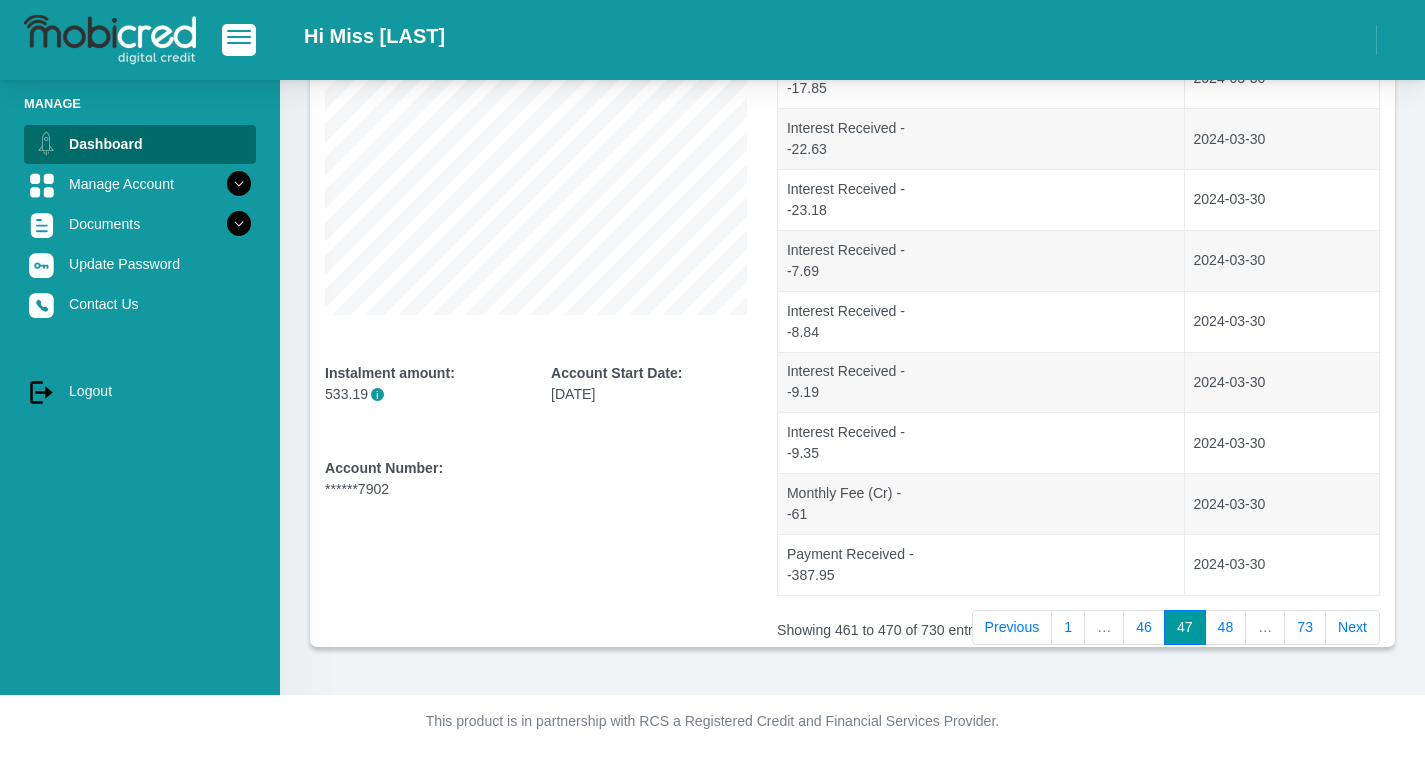 click on "Next" at bounding box center [1352, 628] 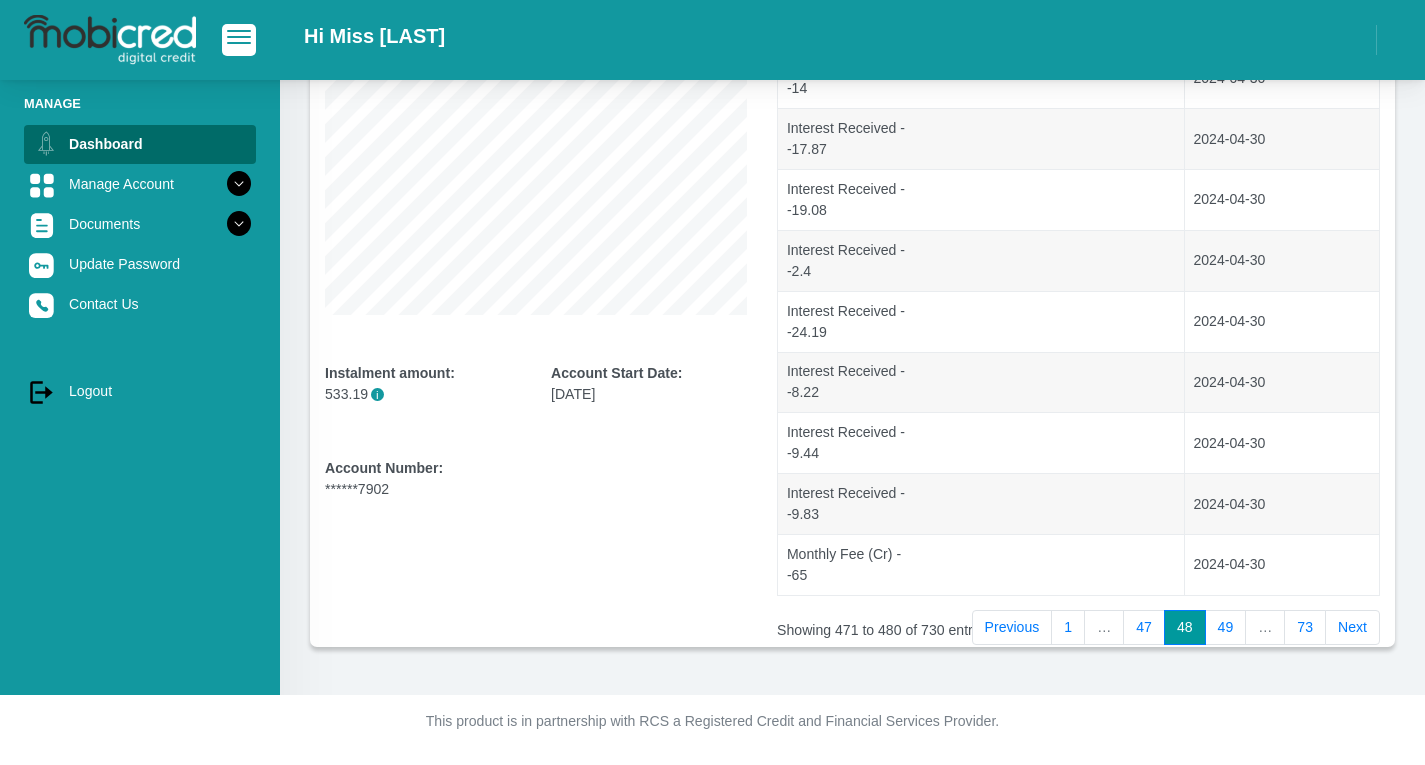 click on "Next" at bounding box center [1352, 628] 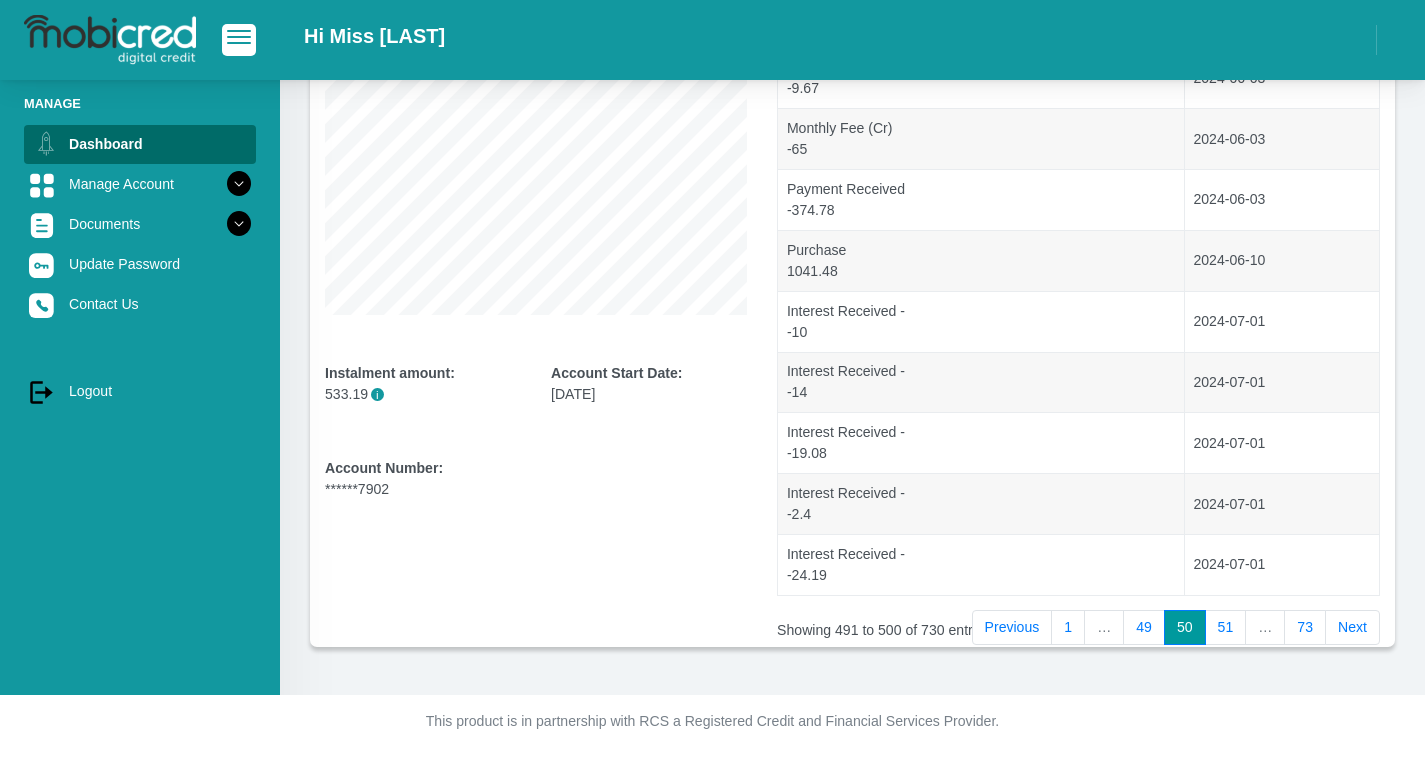 click on "Next" at bounding box center (1352, 628) 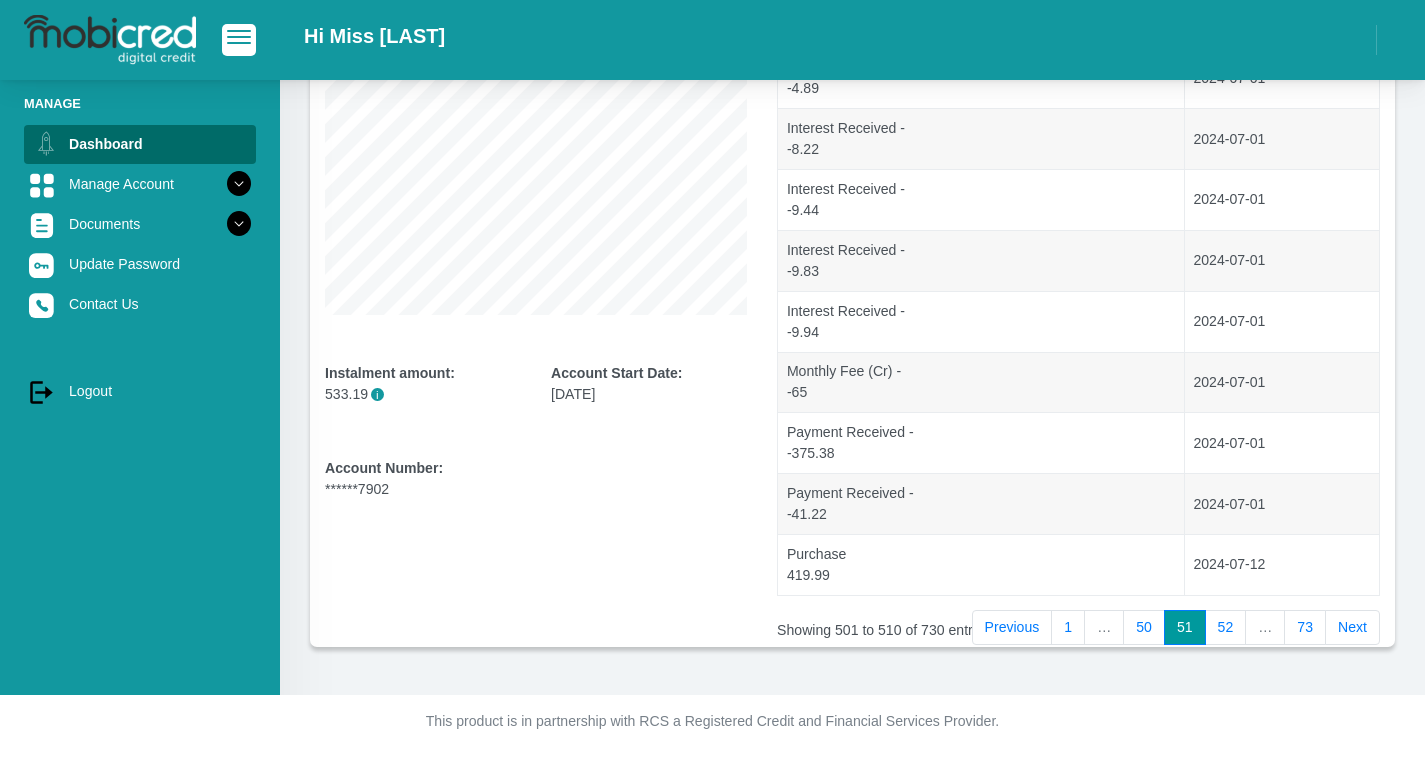 click on "Next" at bounding box center [1352, 628] 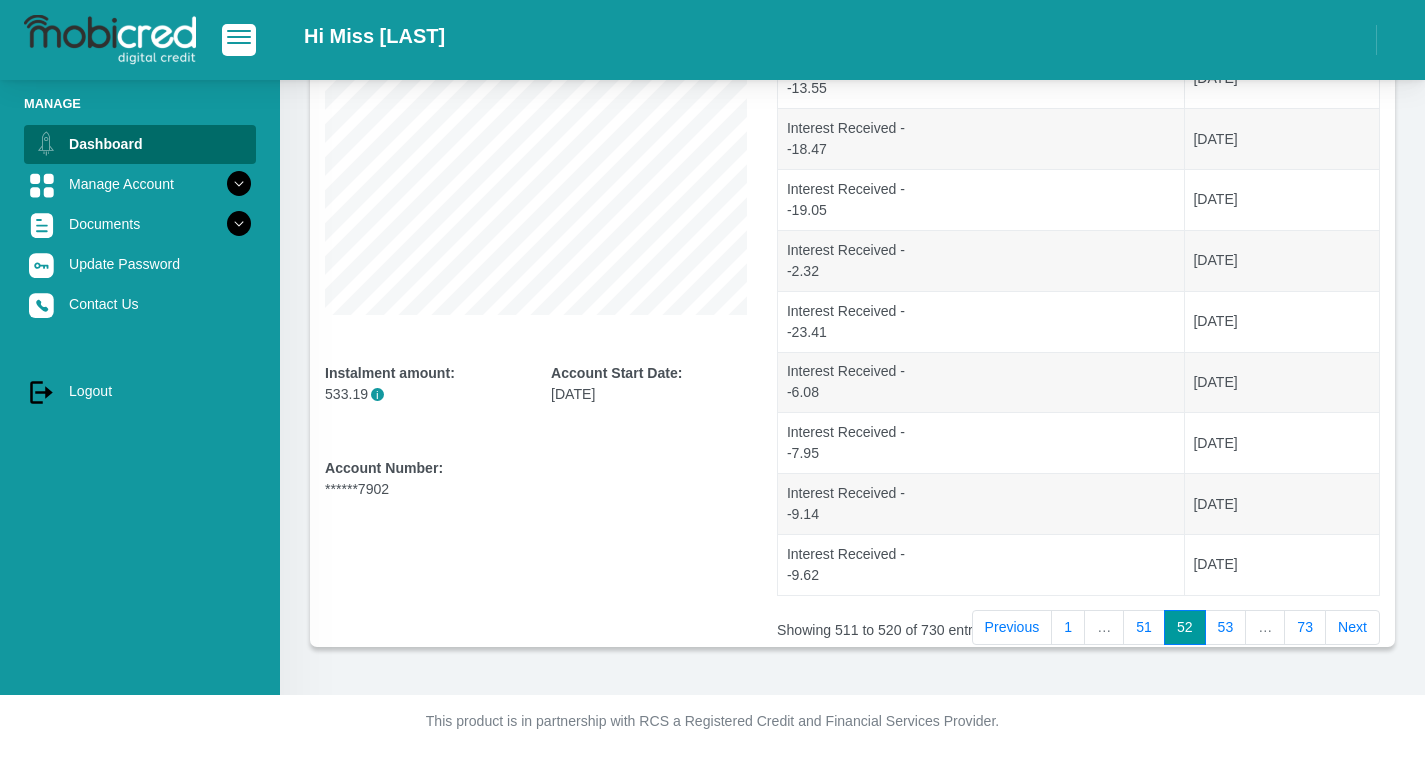 click on "Next" at bounding box center (1352, 628) 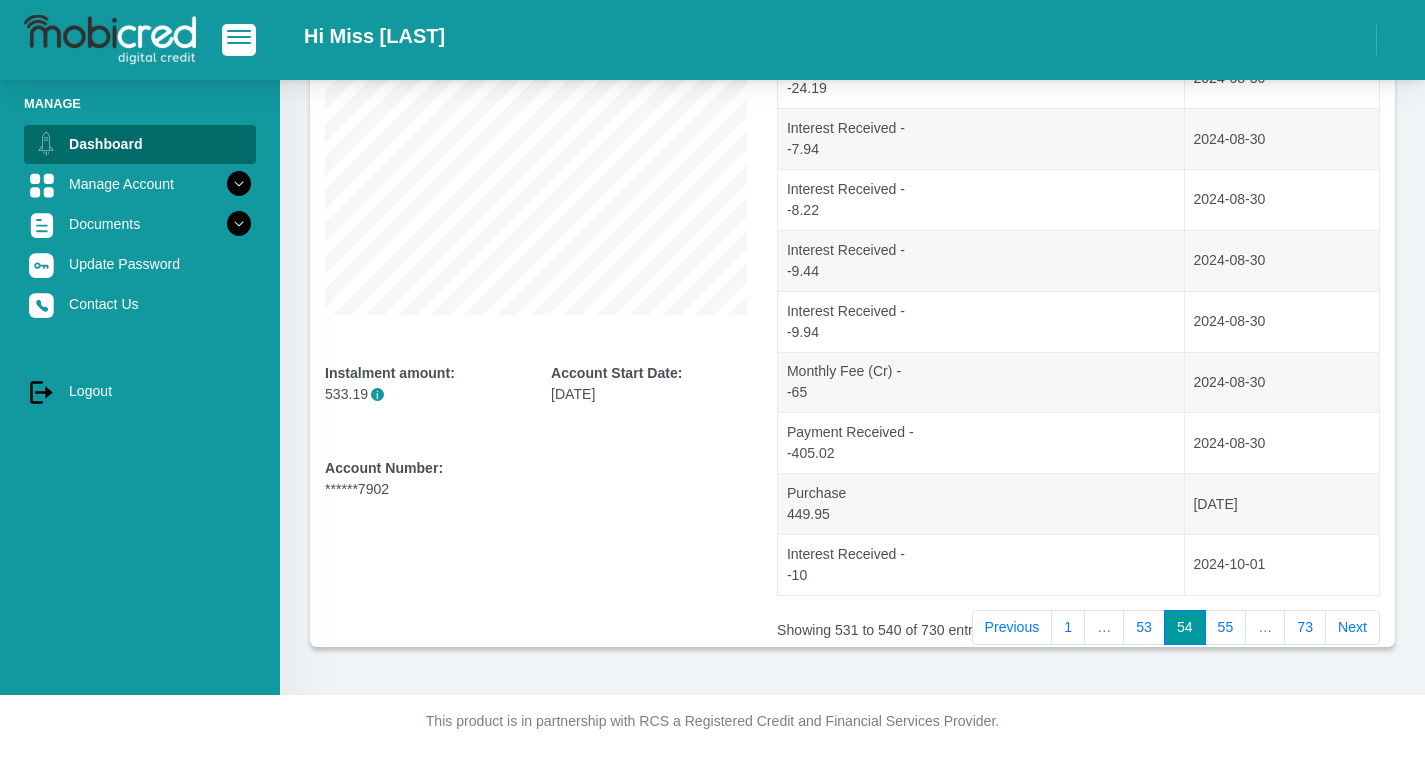 click on "Next" at bounding box center [1352, 628] 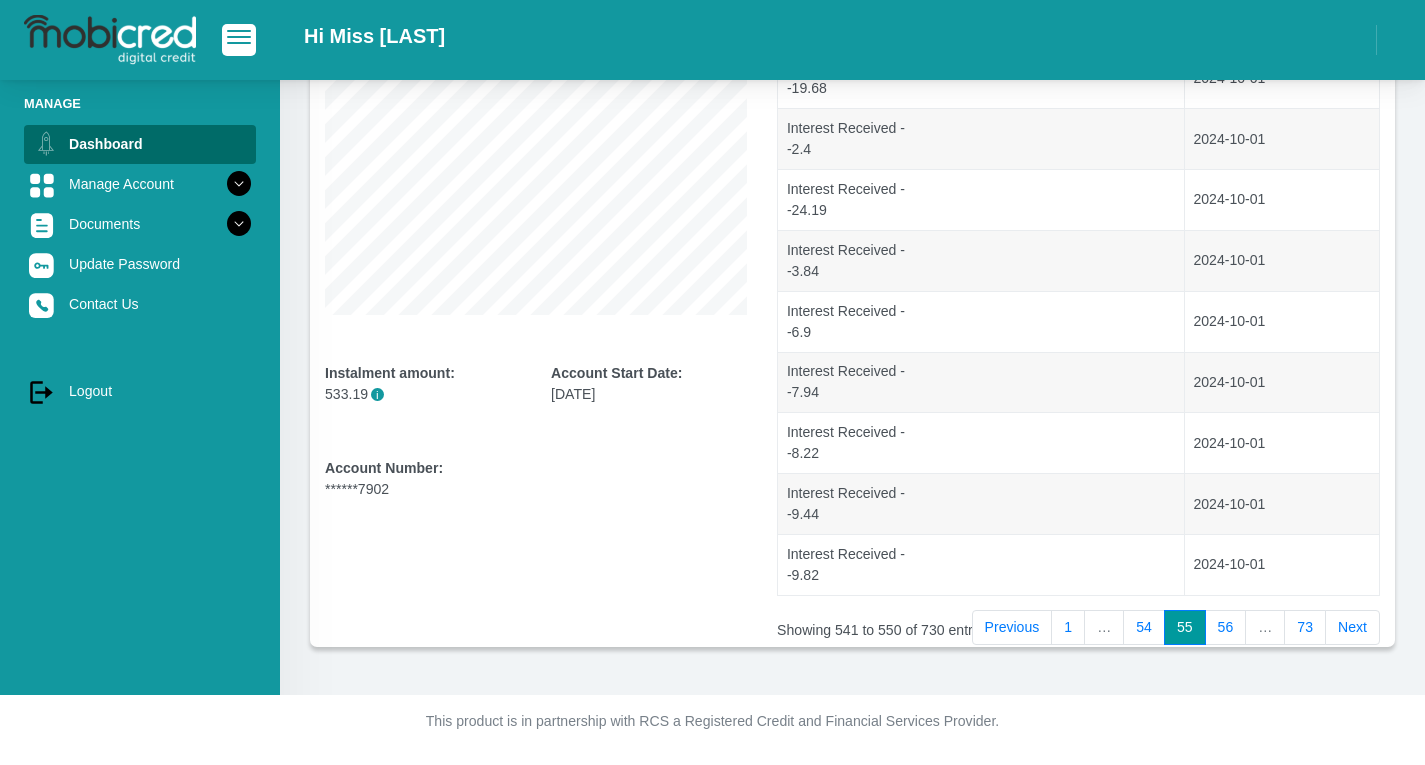 click on "Next" at bounding box center (1352, 628) 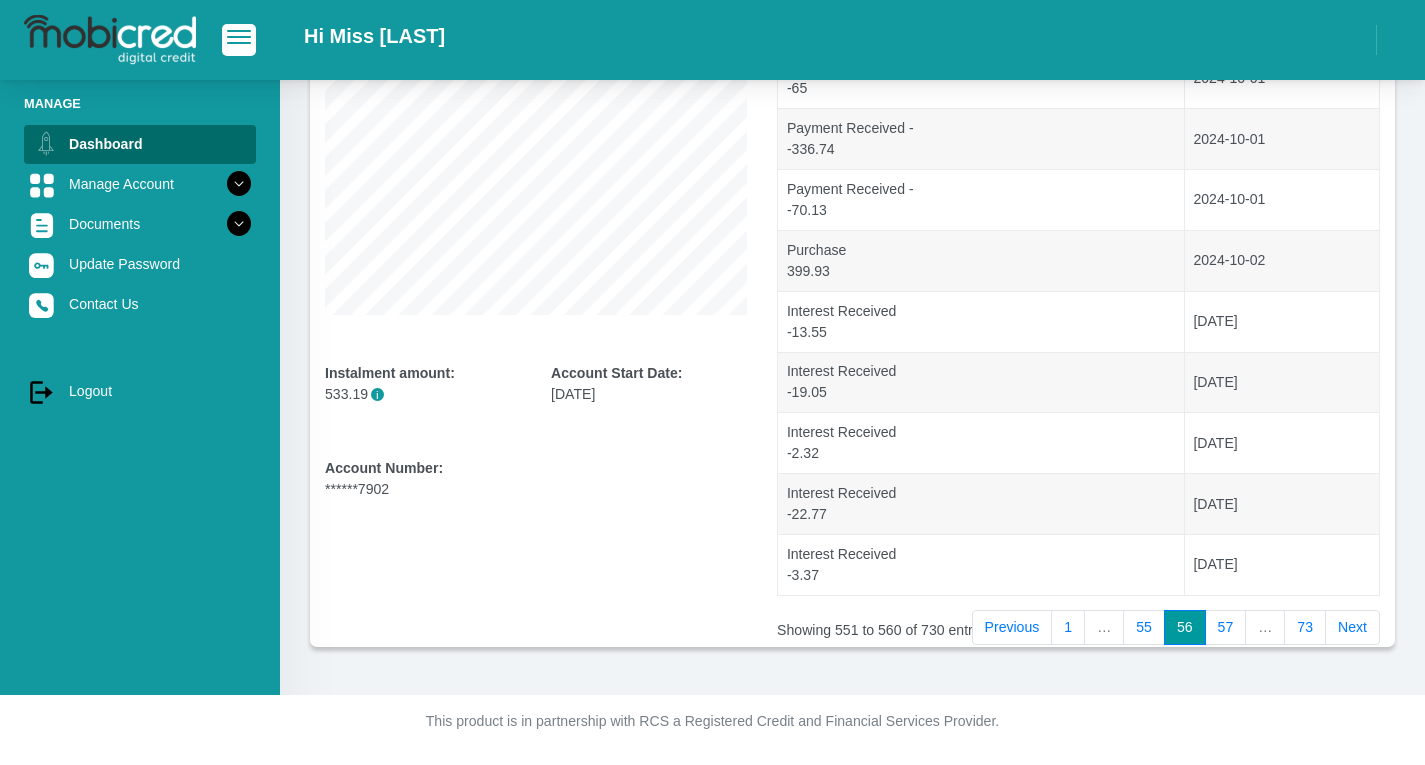 click on "Next" at bounding box center [1352, 628] 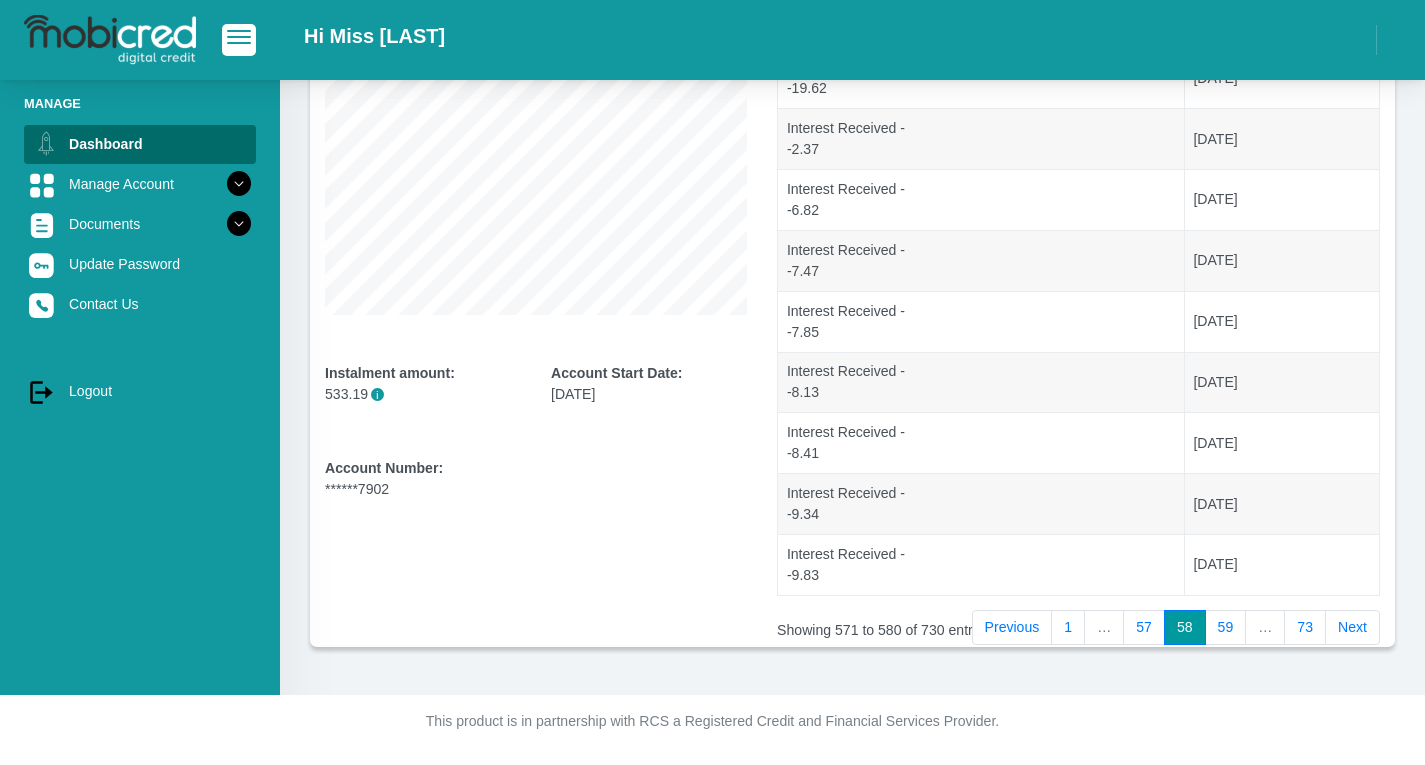 click on "Next" at bounding box center (1352, 628) 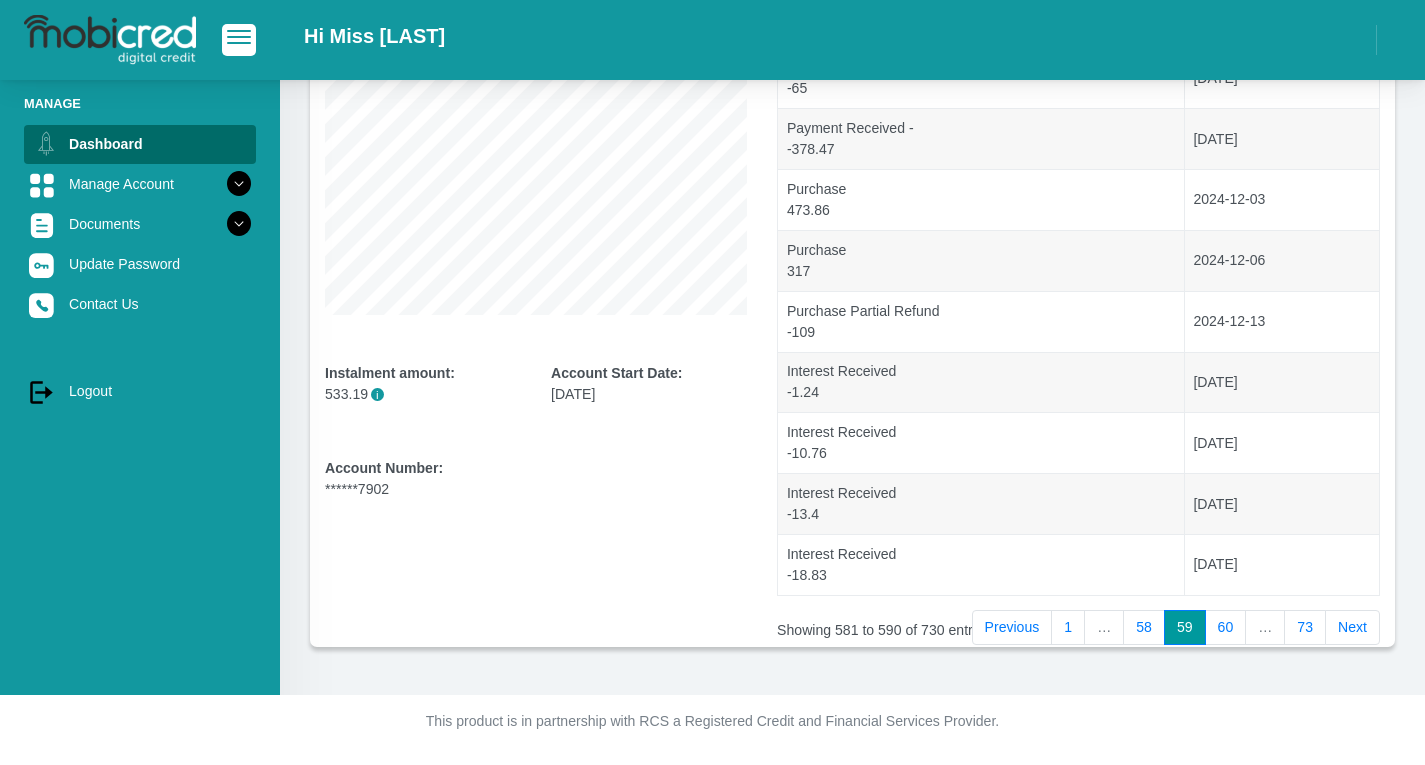 click on "Next" at bounding box center (1352, 628) 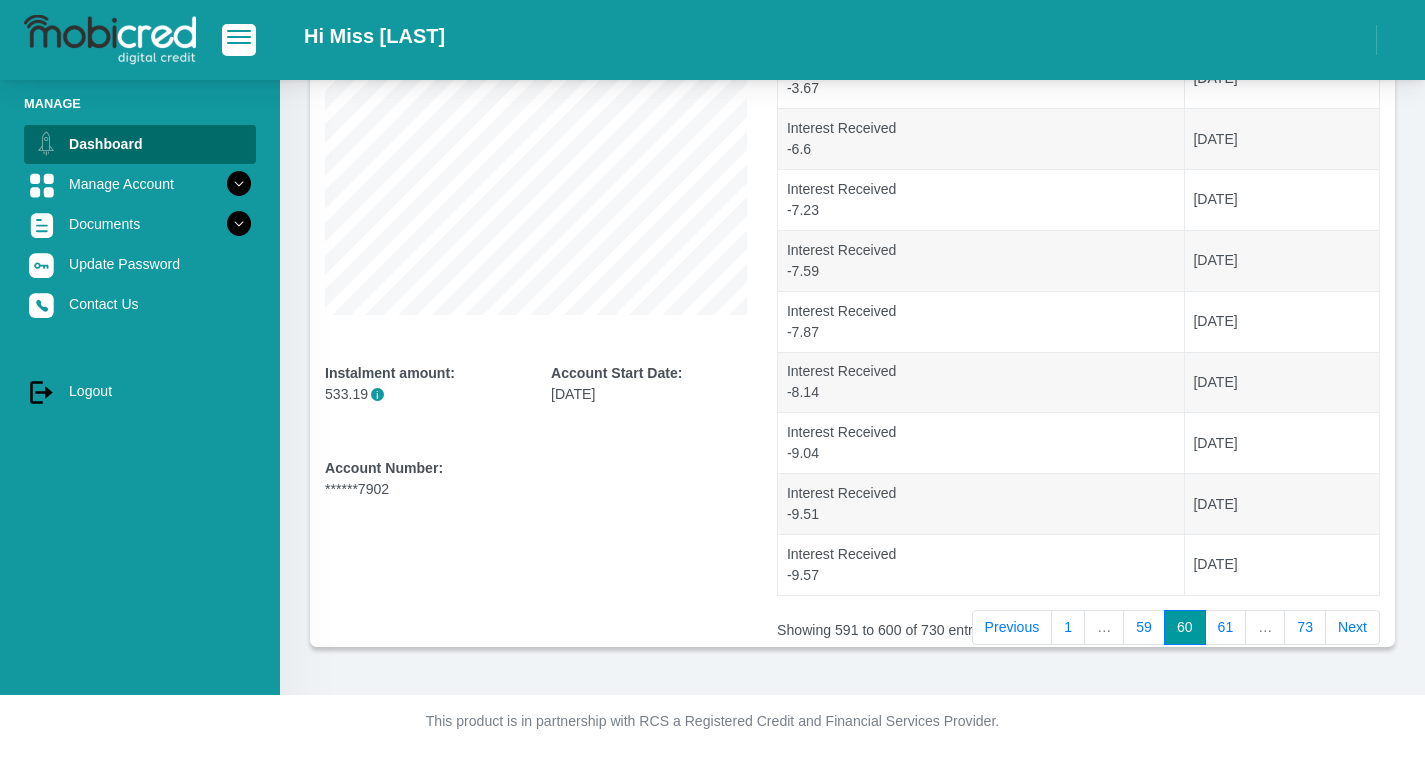 click on "Next" at bounding box center (1352, 628) 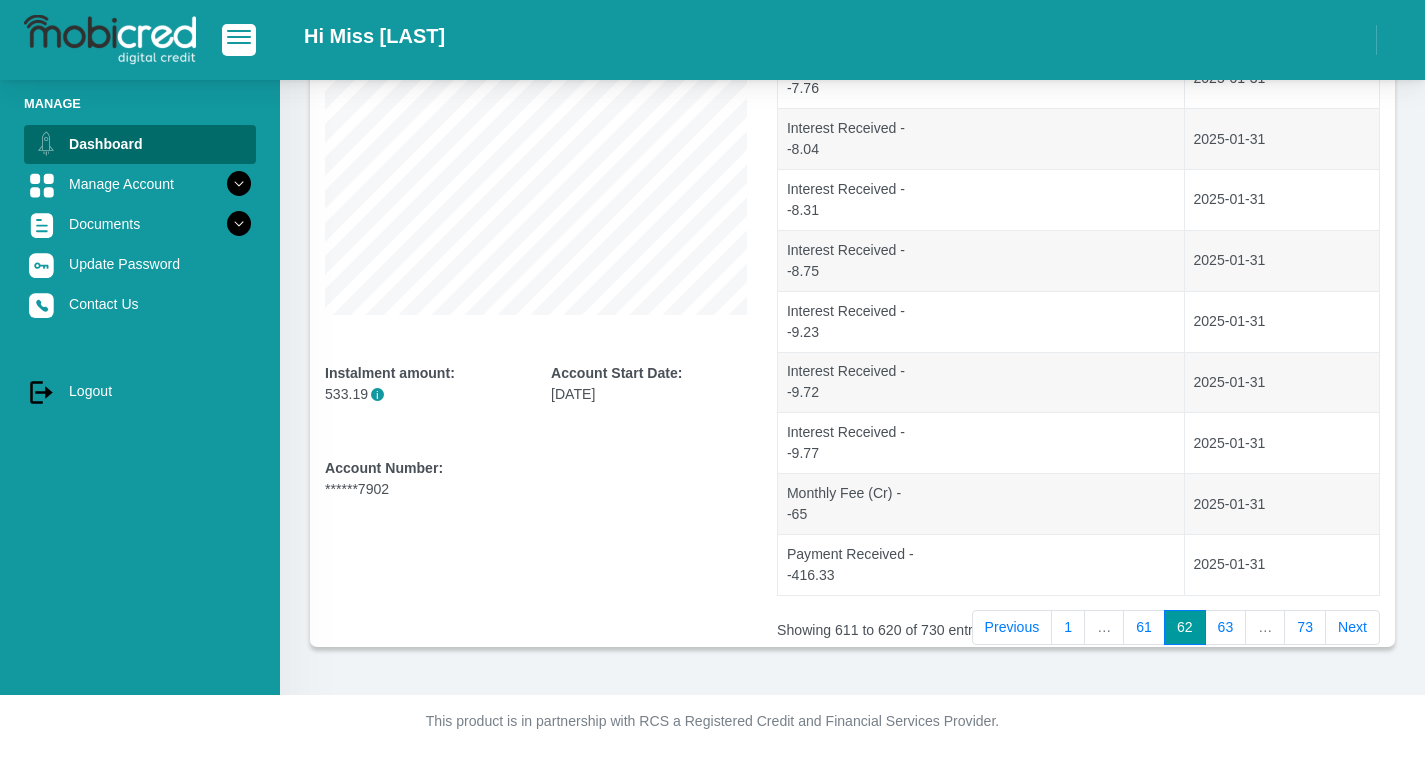 click on "Next" at bounding box center (1352, 628) 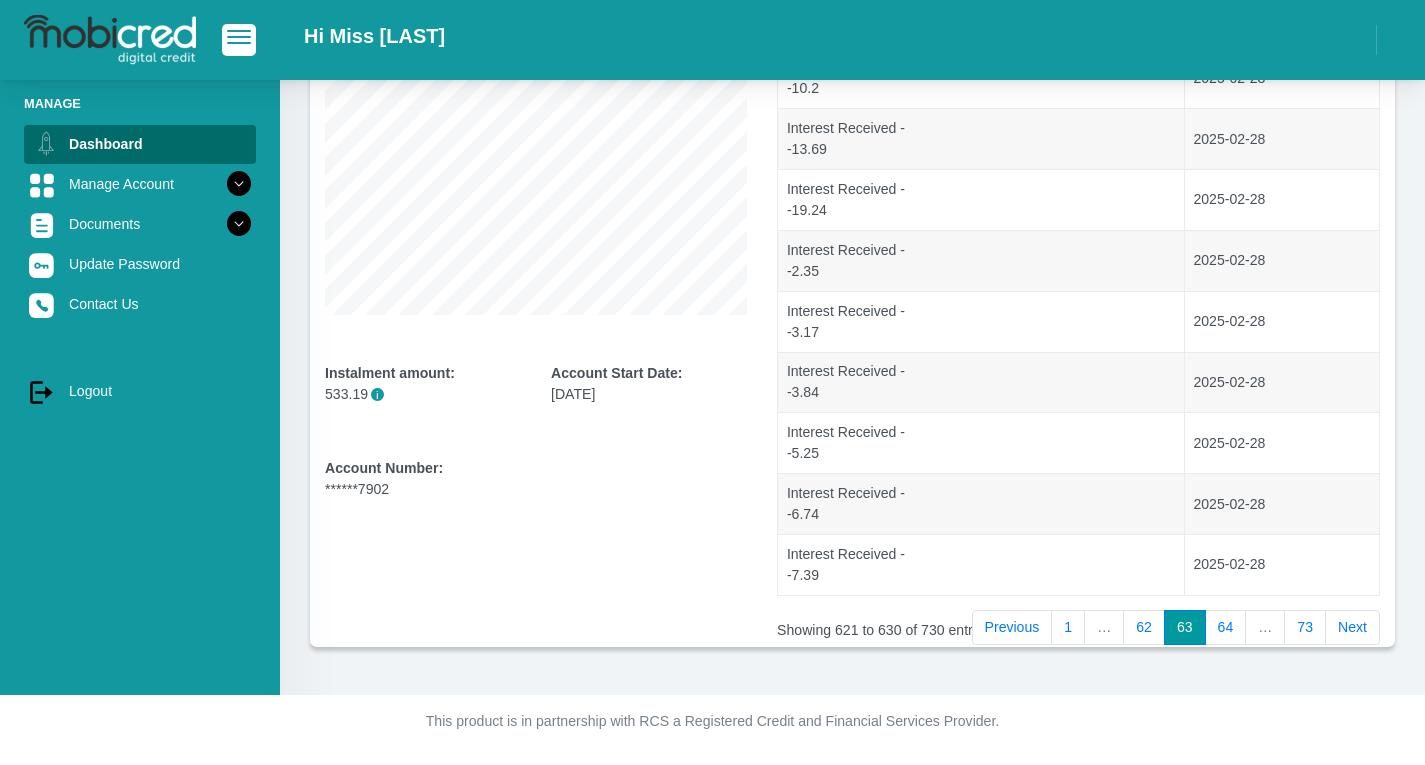 click on "Next" at bounding box center (1352, 628) 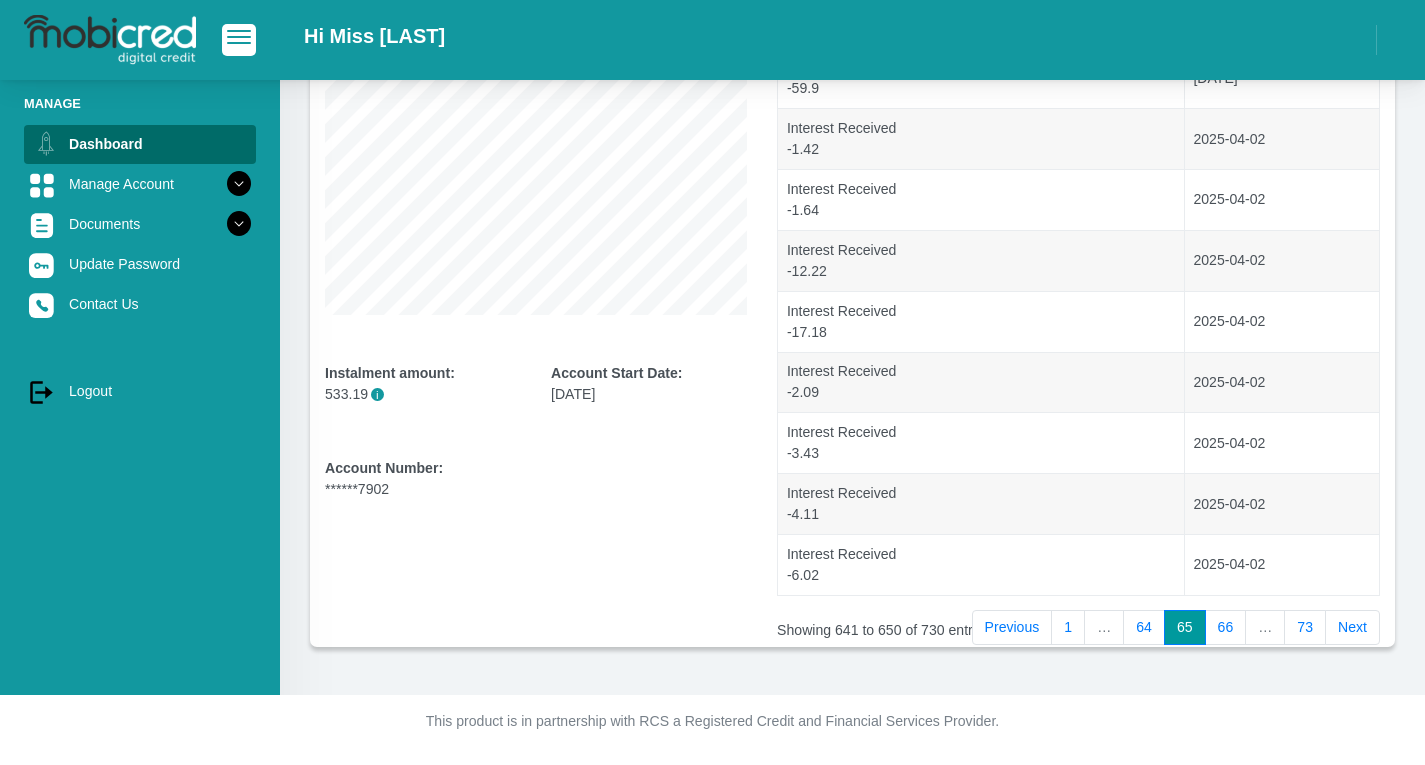click on "Next" at bounding box center [1352, 628] 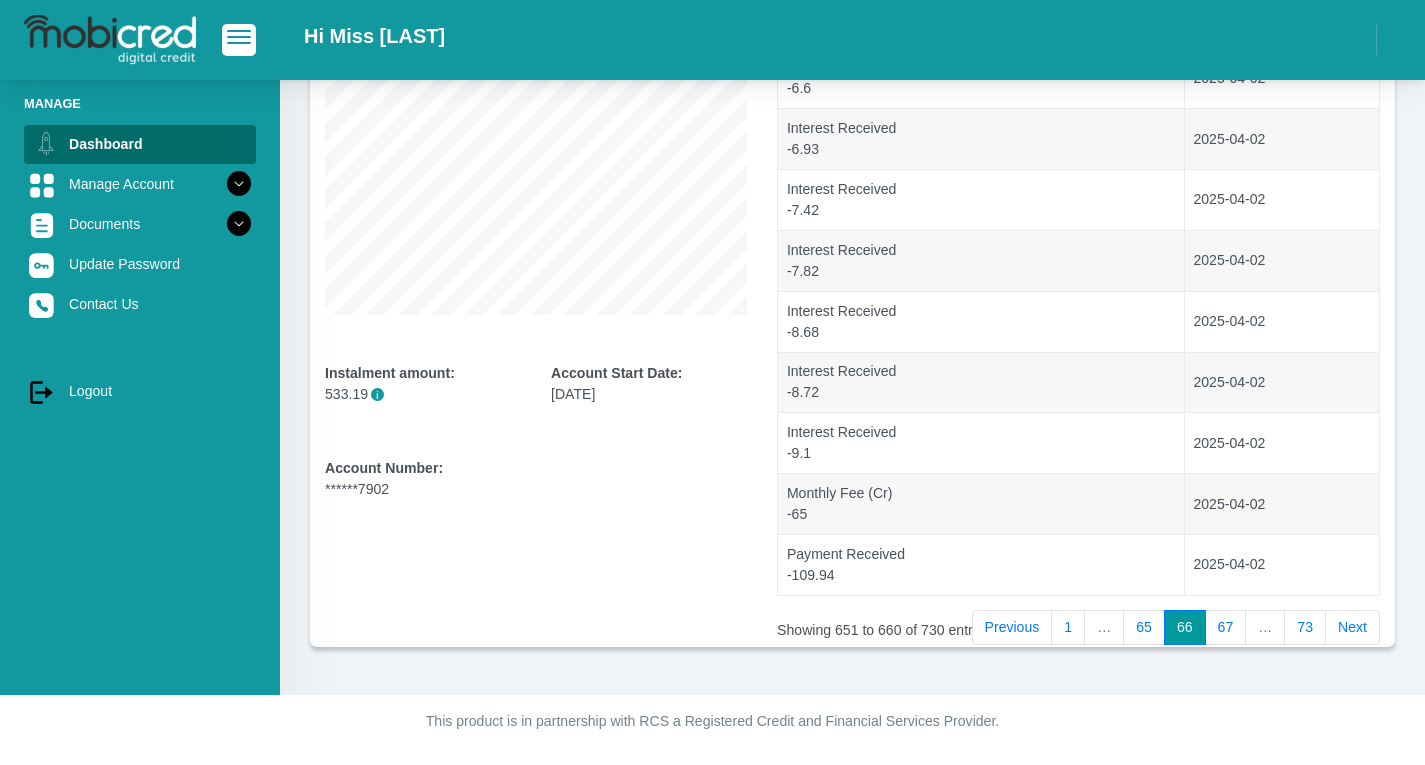 click on "Next" at bounding box center [1352, 628] 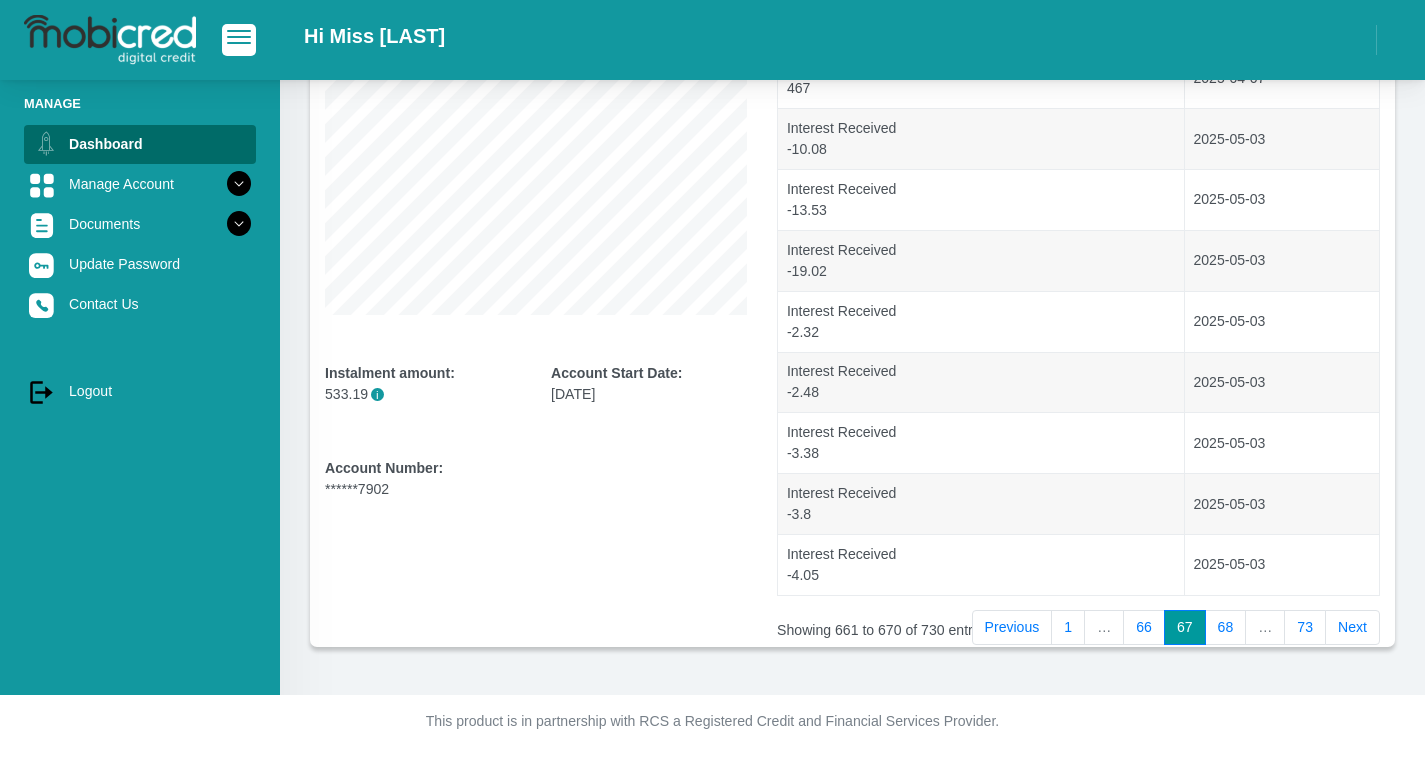 click on "Next" at bounding box center (1352, 628) 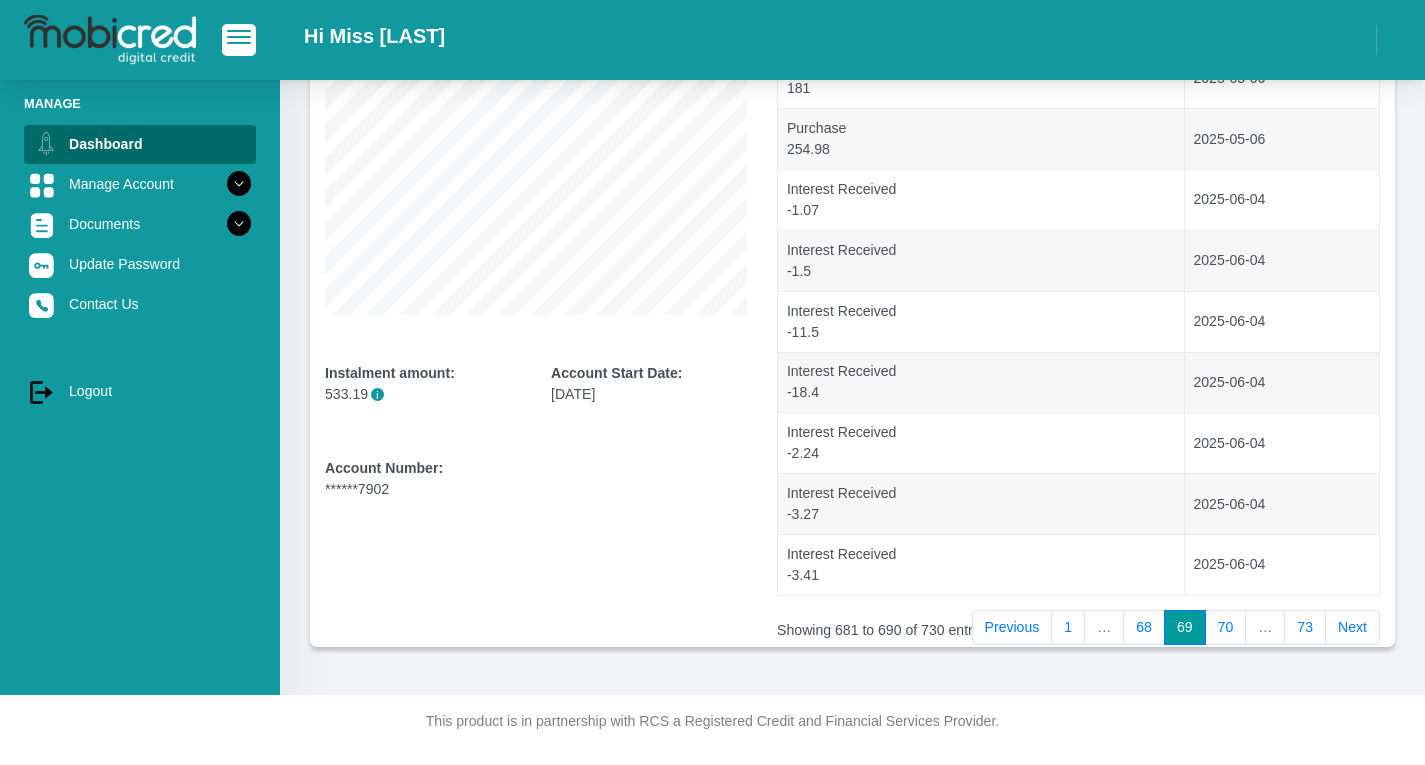 click on "Next" at bounding box center [1352, 628] 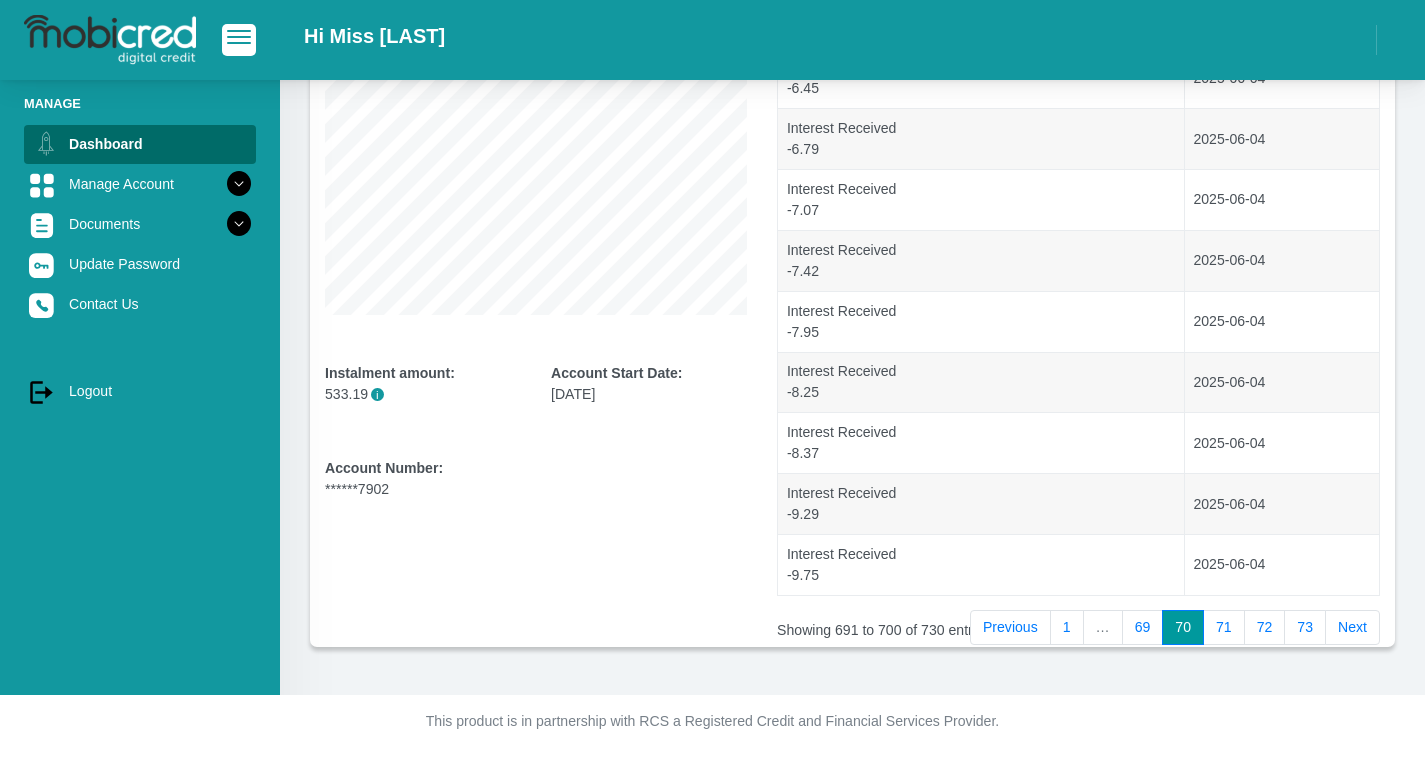 click on "Next" at bounding box center (1352, 628) 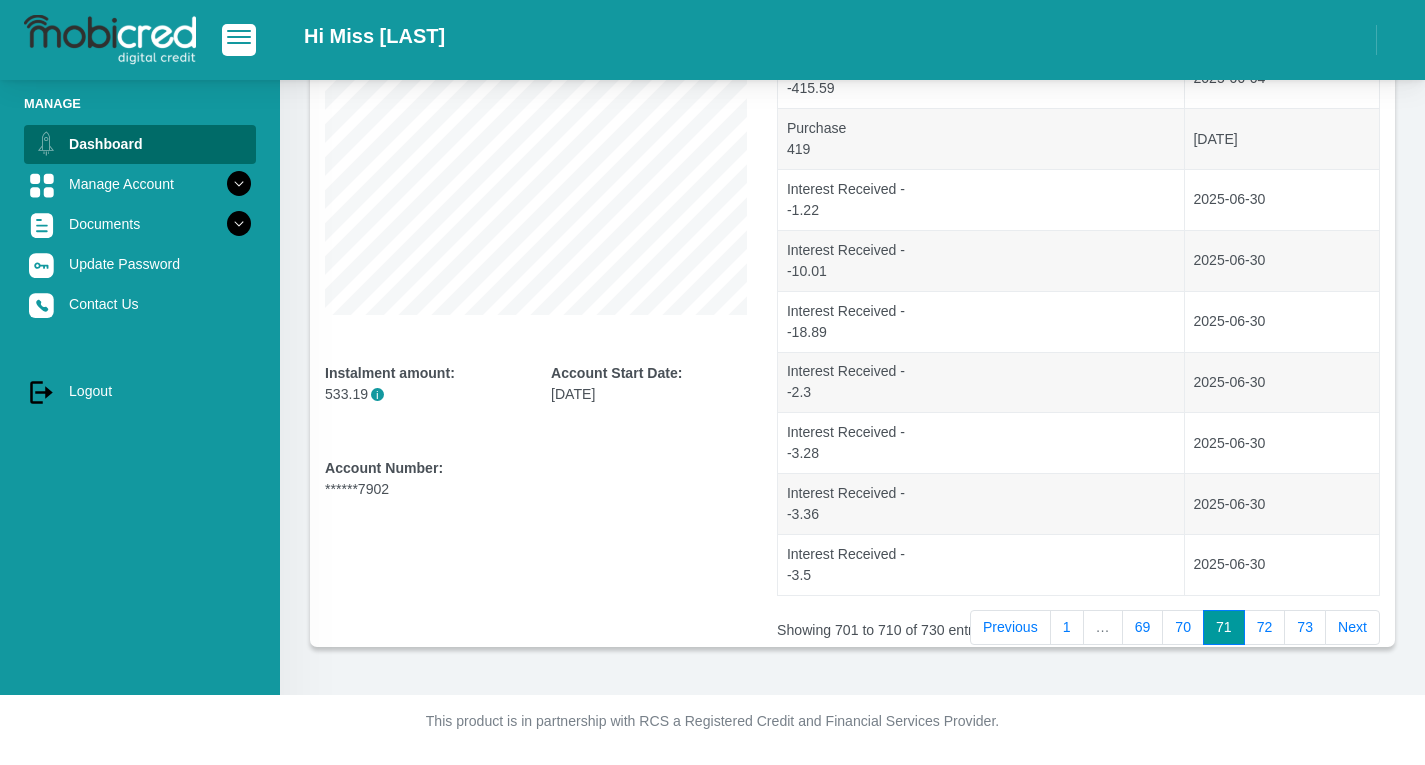 click on "Next" at bounding box center [1352, 628] 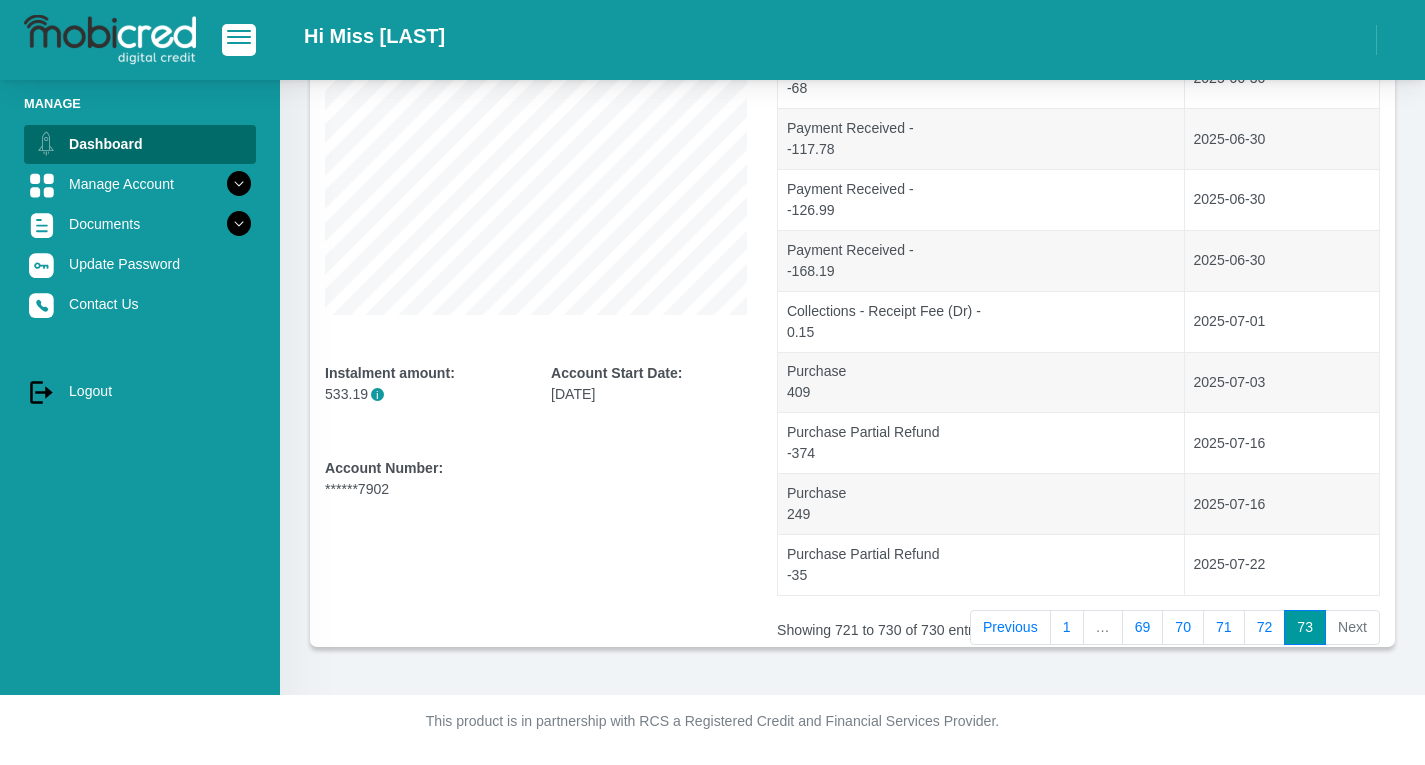 click on "Next" at bounding box center (1353, 628) 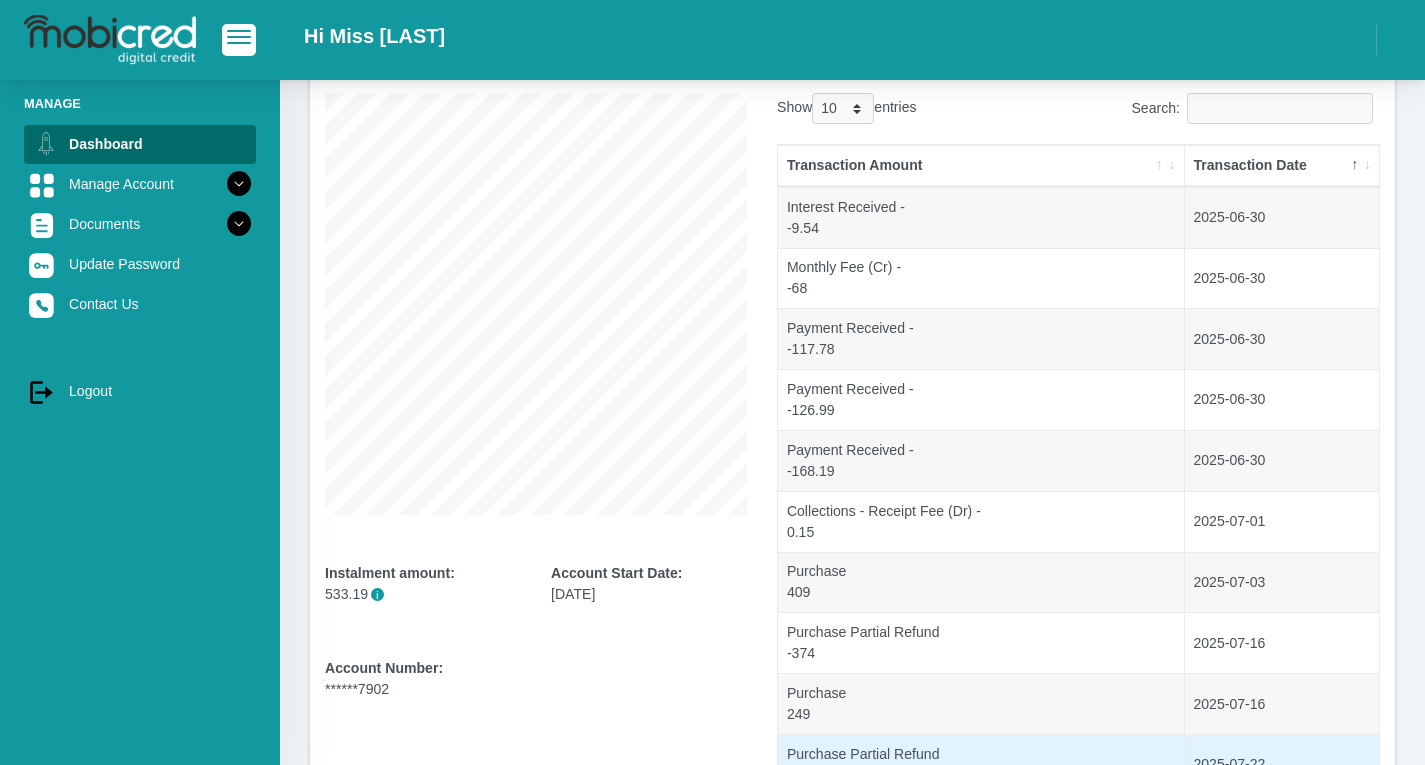 scroll, scrollTop: 63, scrollLeft: 0, axis: vertical 